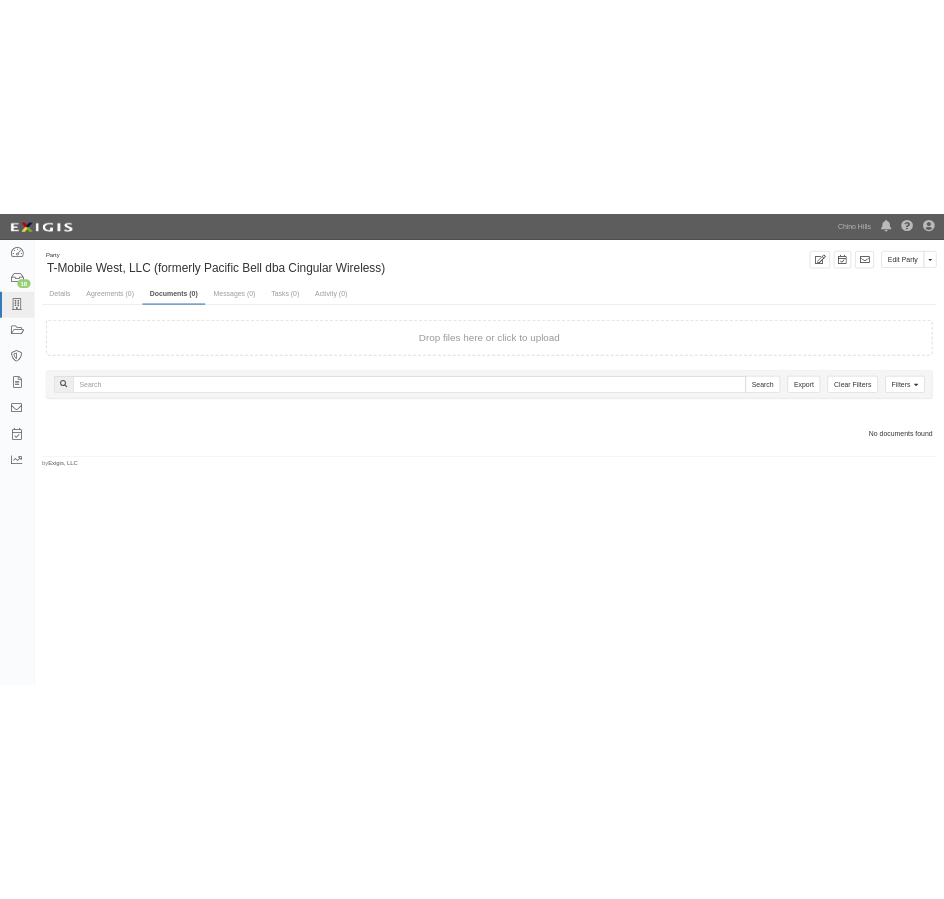 scroll, scrollTop: 0, scrollLeft: 0, axis: both 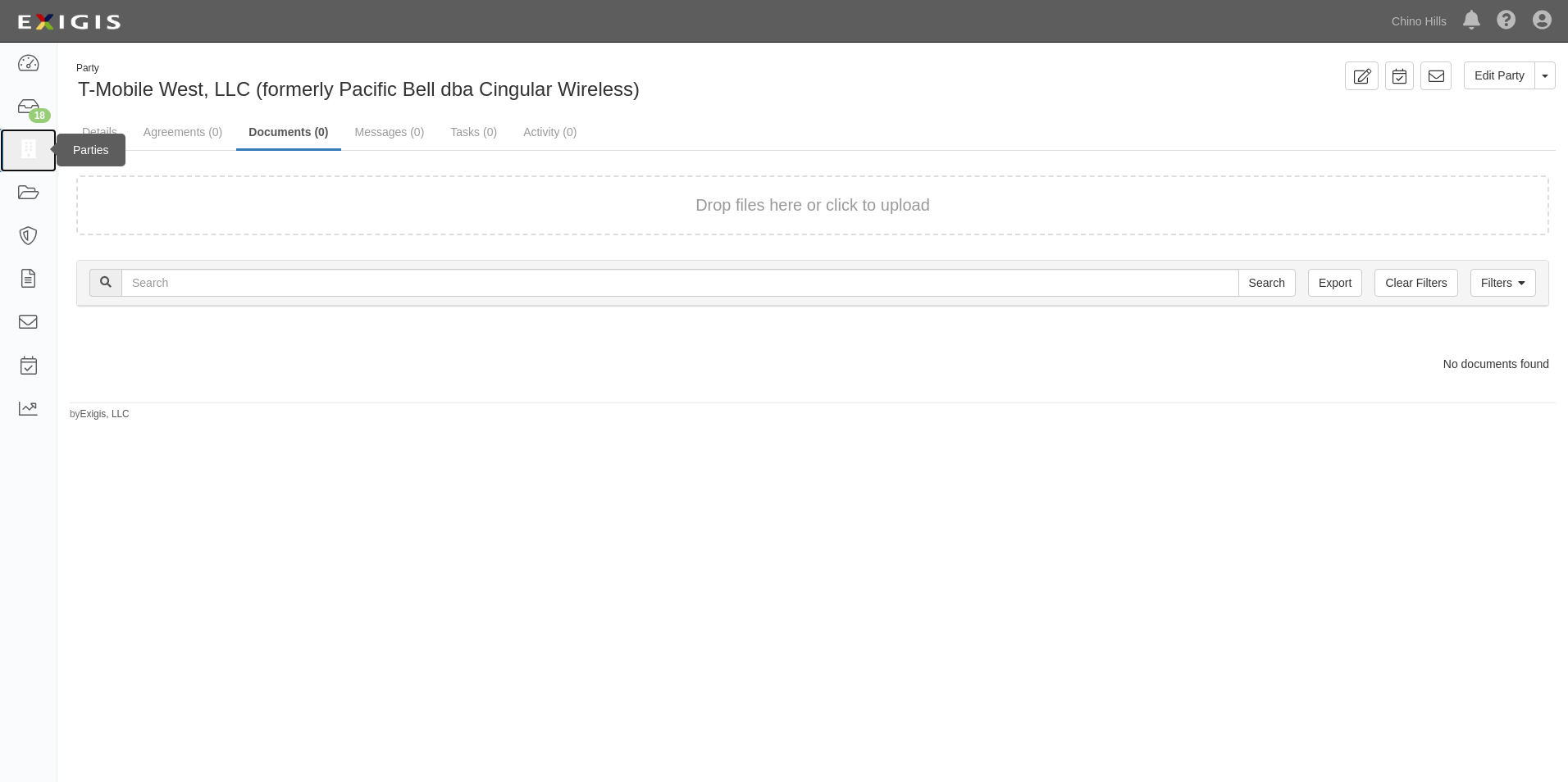 click at bounding box center (28, 150) 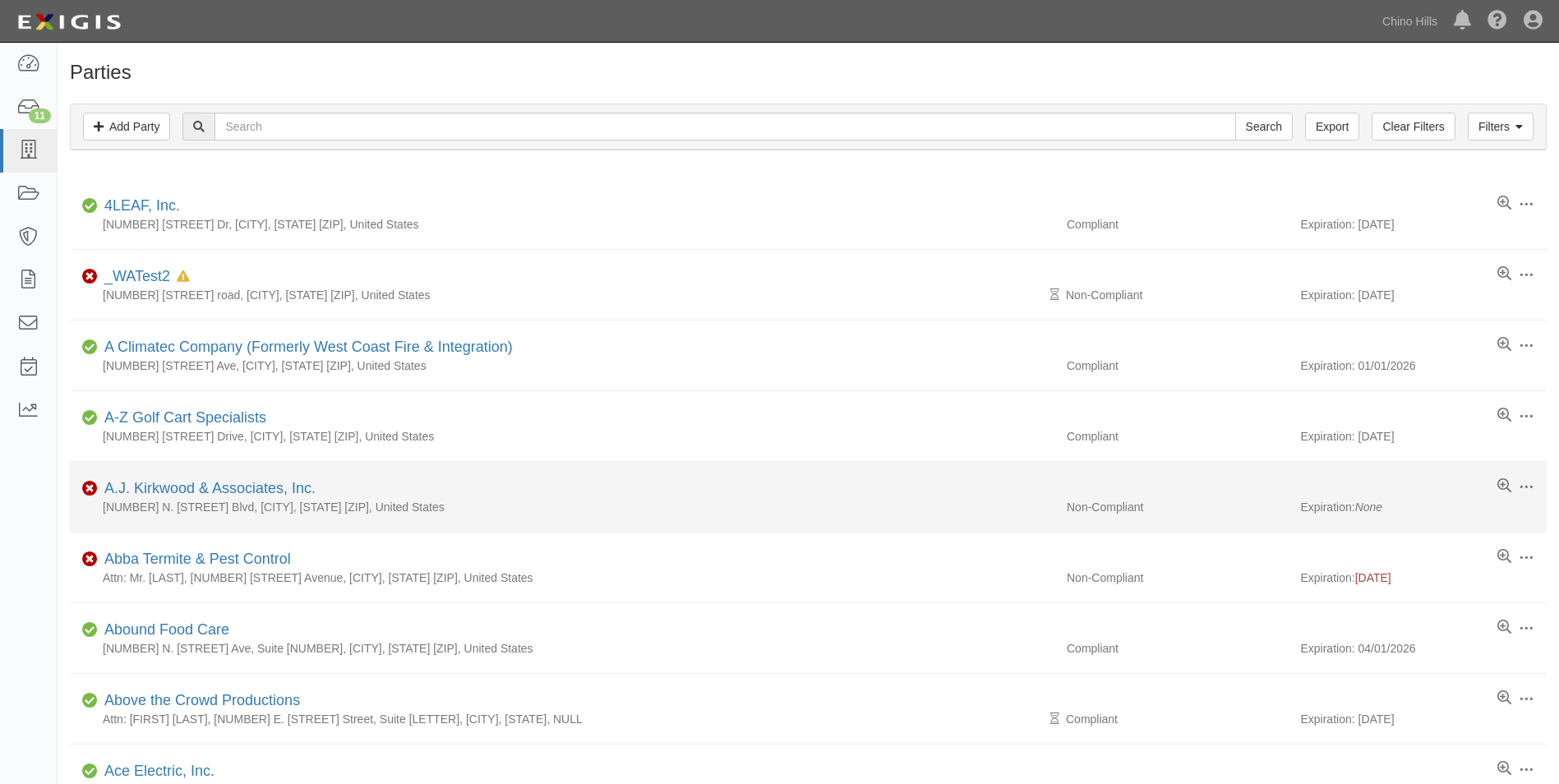 scroll, scrollTop: 0, scrollLeft: 0, axis: both 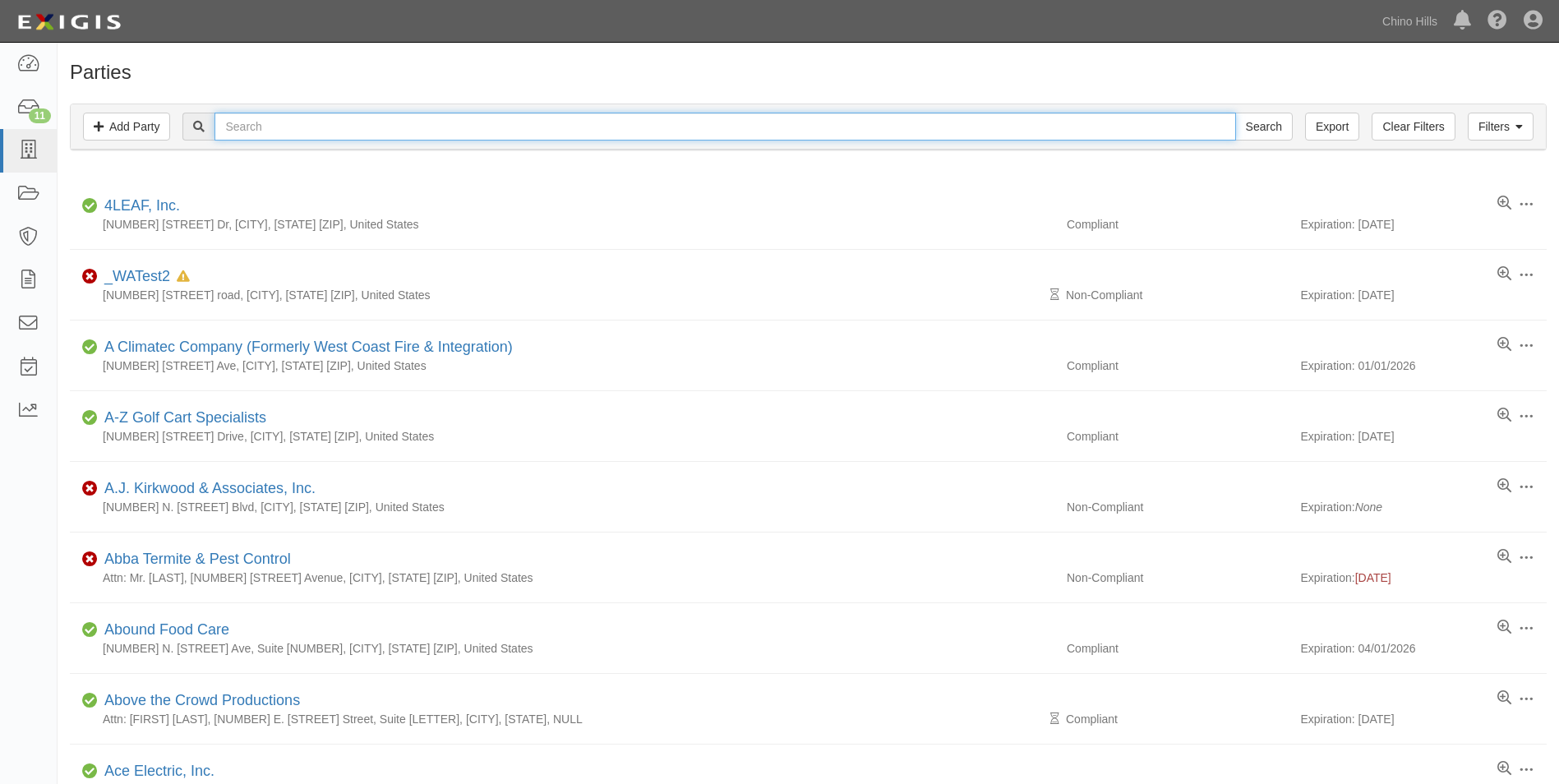 click at bounding box center [725, 127] 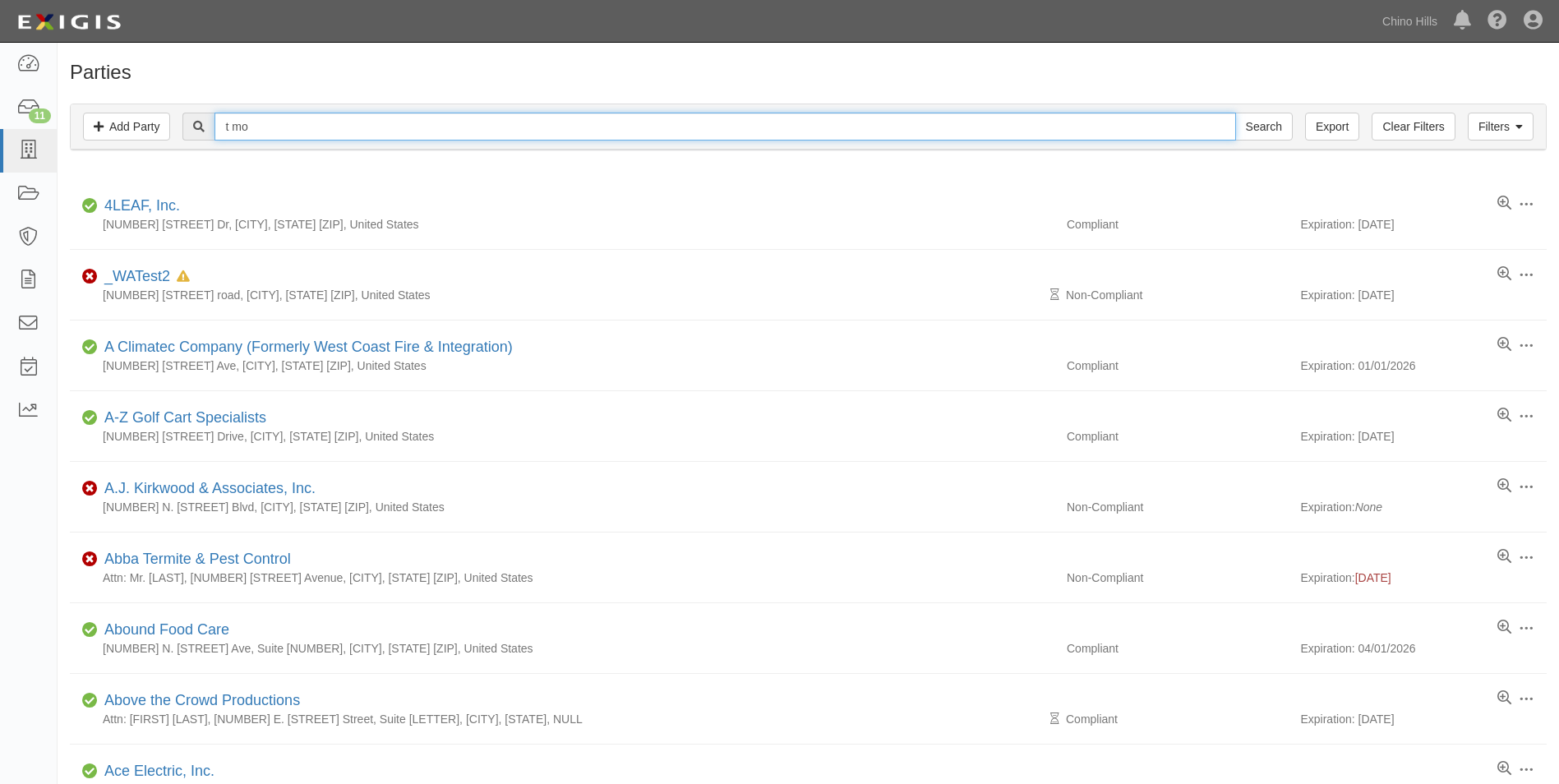 type on "T MOBILE" 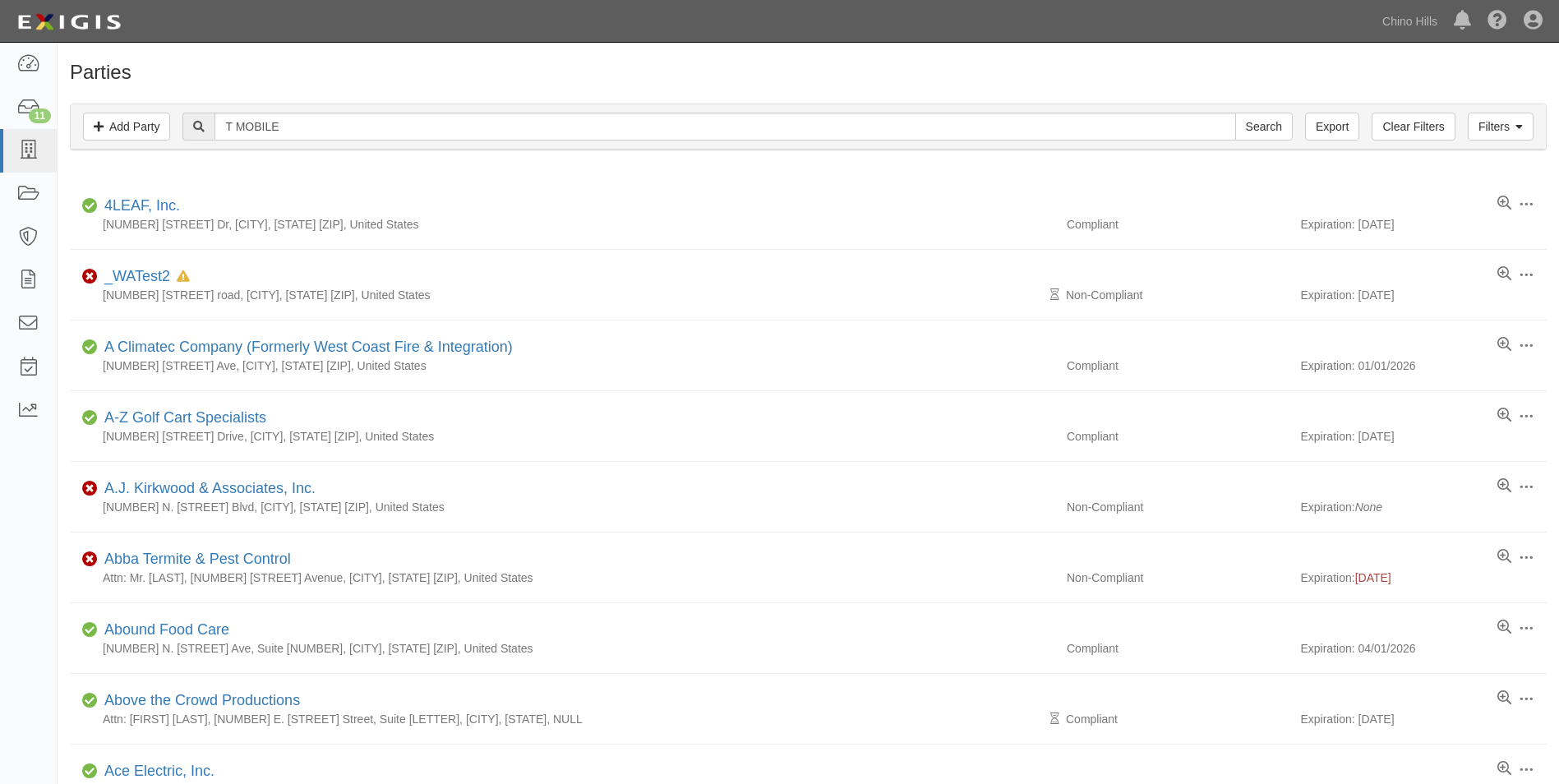 click on "T MOBILE Search" at bounding box center [808, 127] 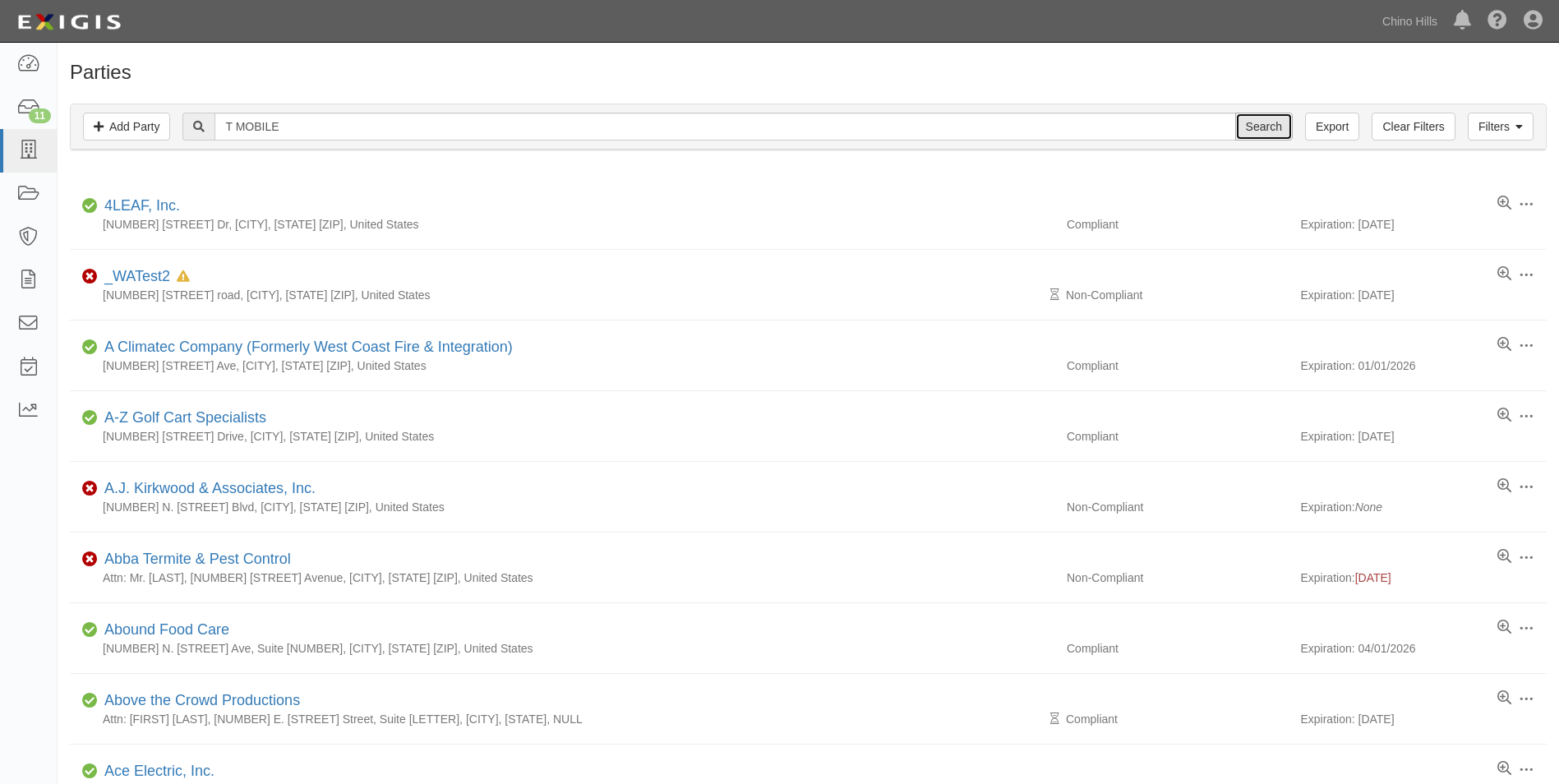 click on "Search" at bounding box center [1264, 127] 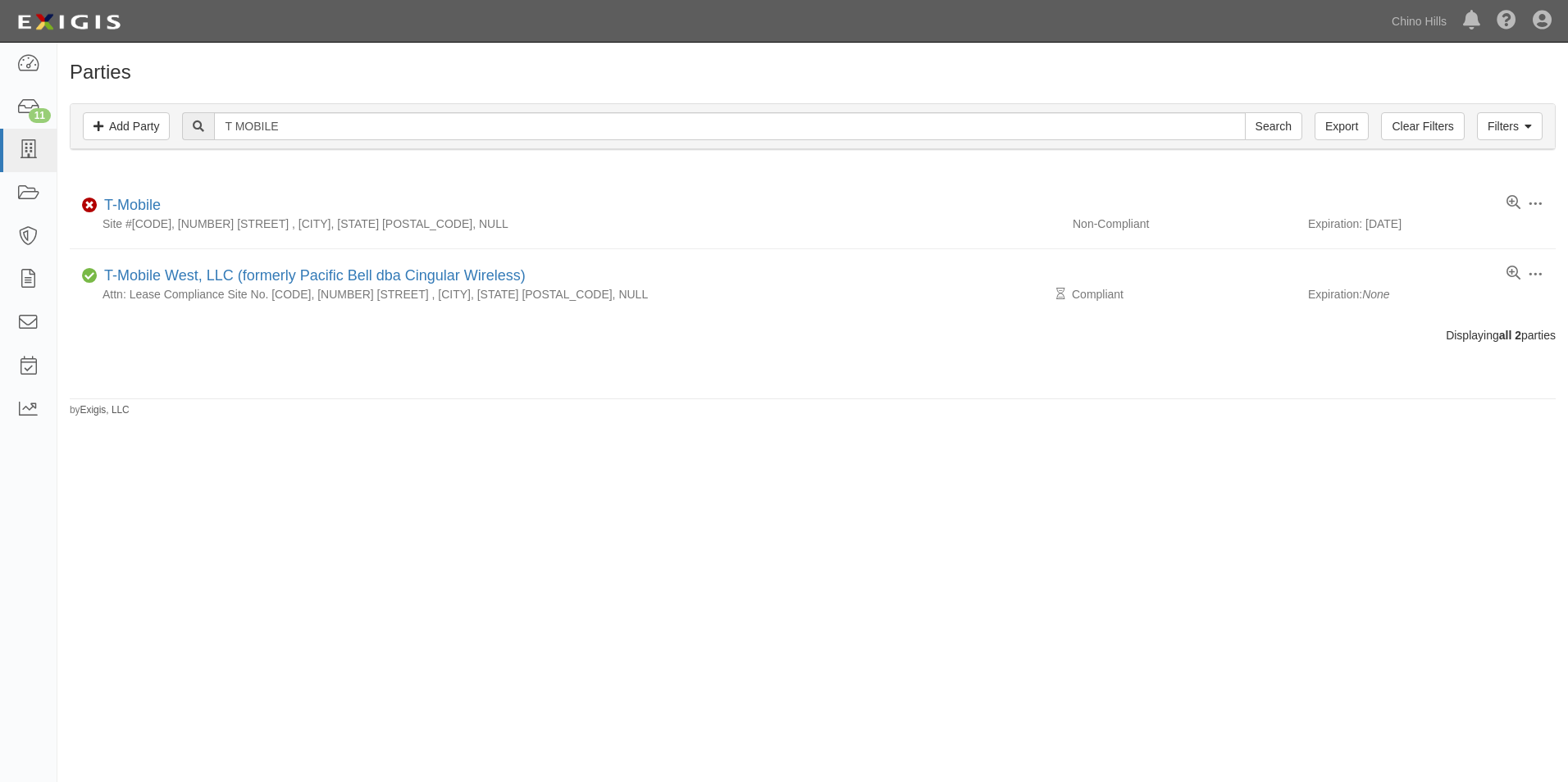 scroll, scrollTop: 0, scrollLeft: 0, axis: both 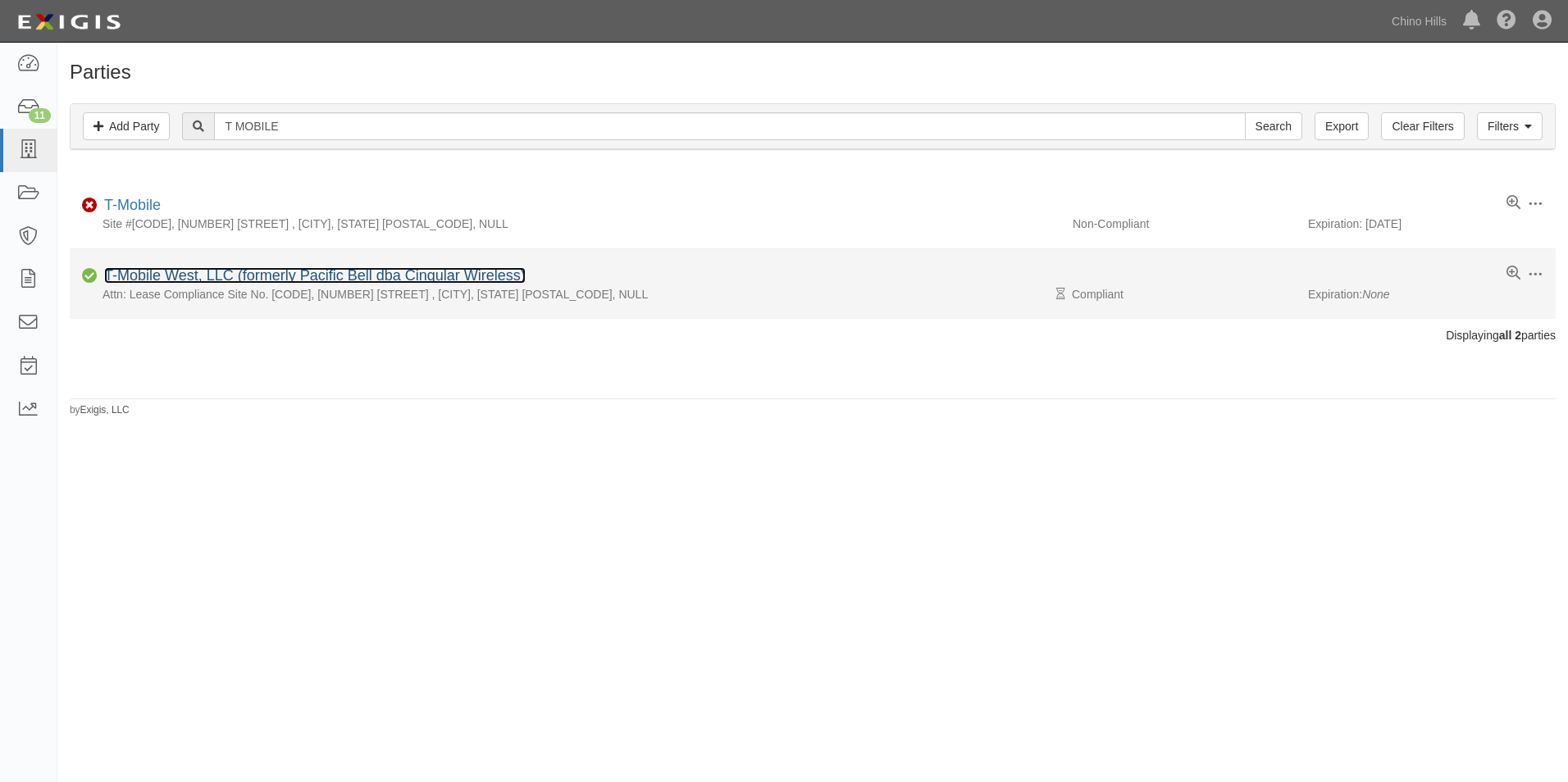 click on "T-Mobile West, LLC (formerly Pacific Bell dba Cingular Wireless)" at bounding box center [315, 275] 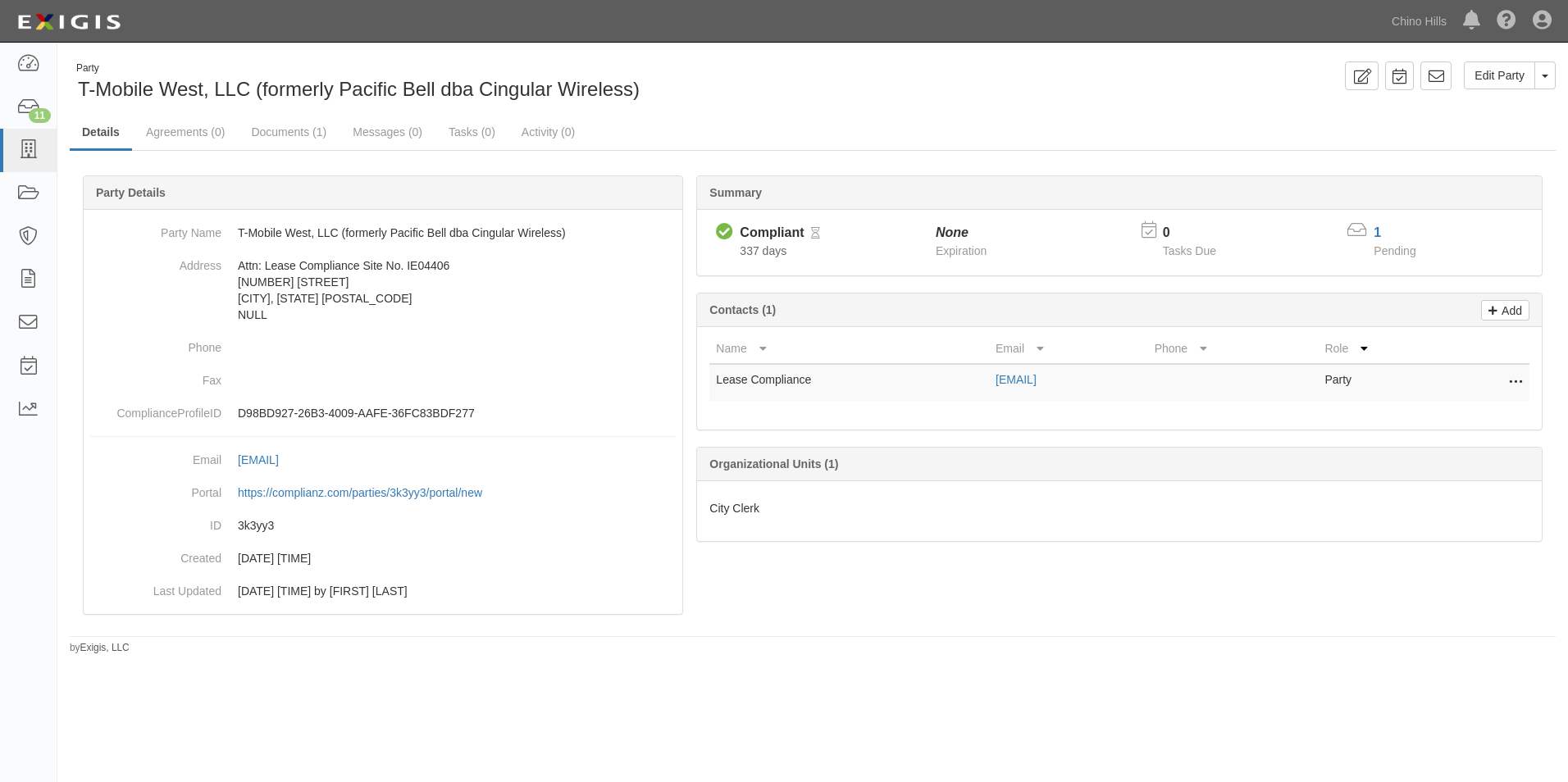 scroll, scrollTop: 0, scrollLeft: 0, axis: both 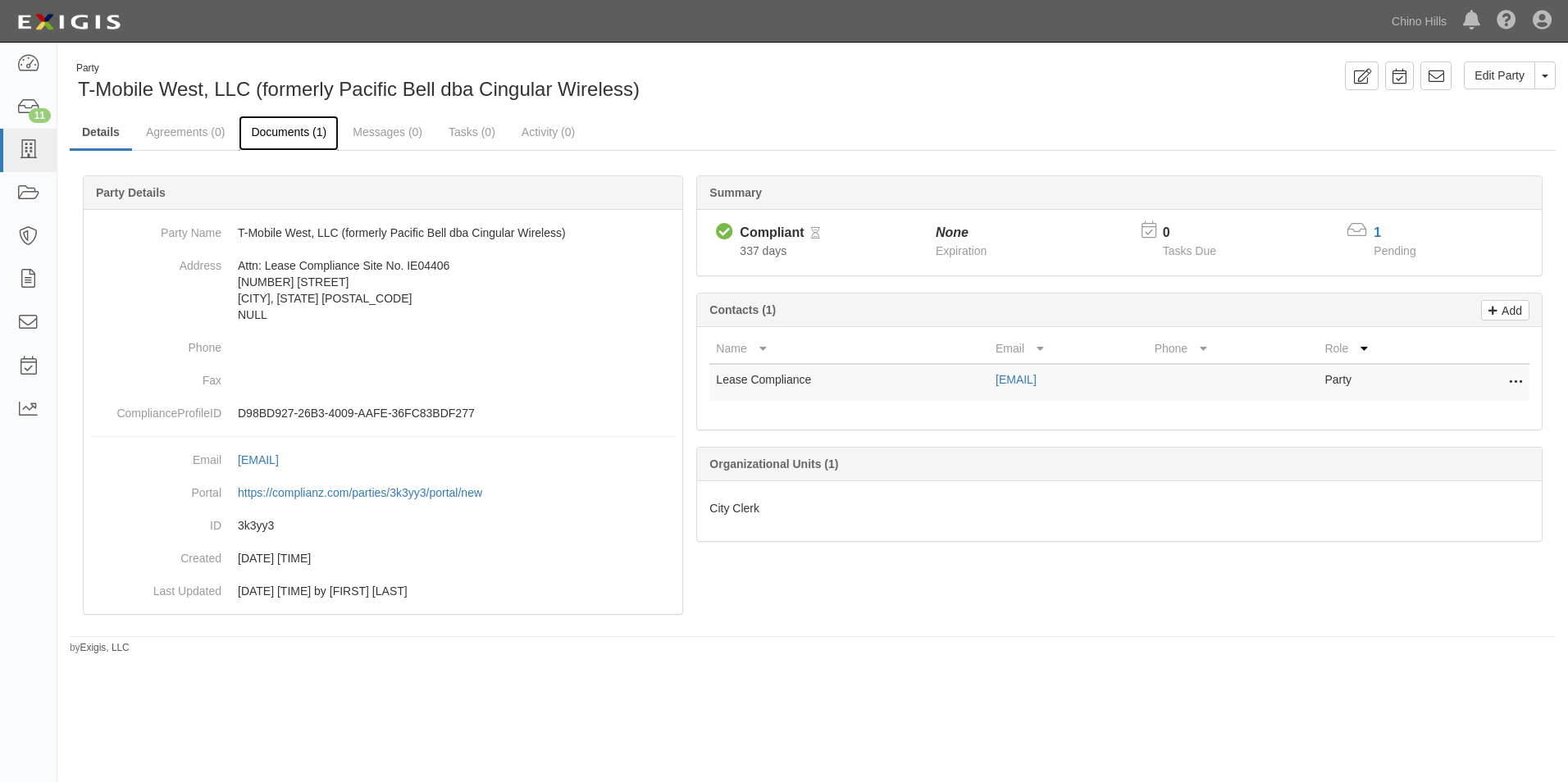 click on "Documents (1)" at bounding box center [289, 133] 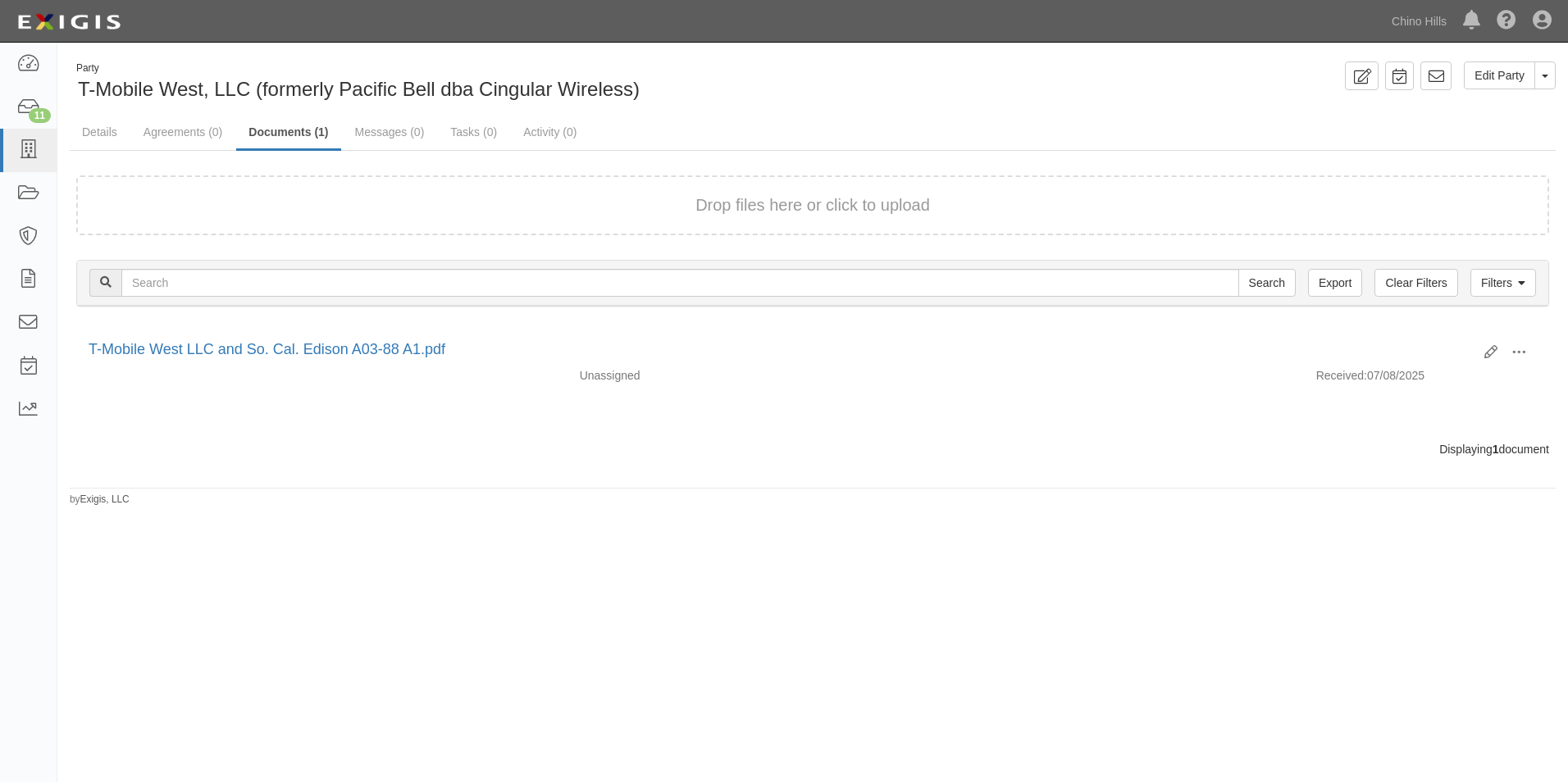scroll, scrollTop: 0, scrollLeft: 0, axis: both 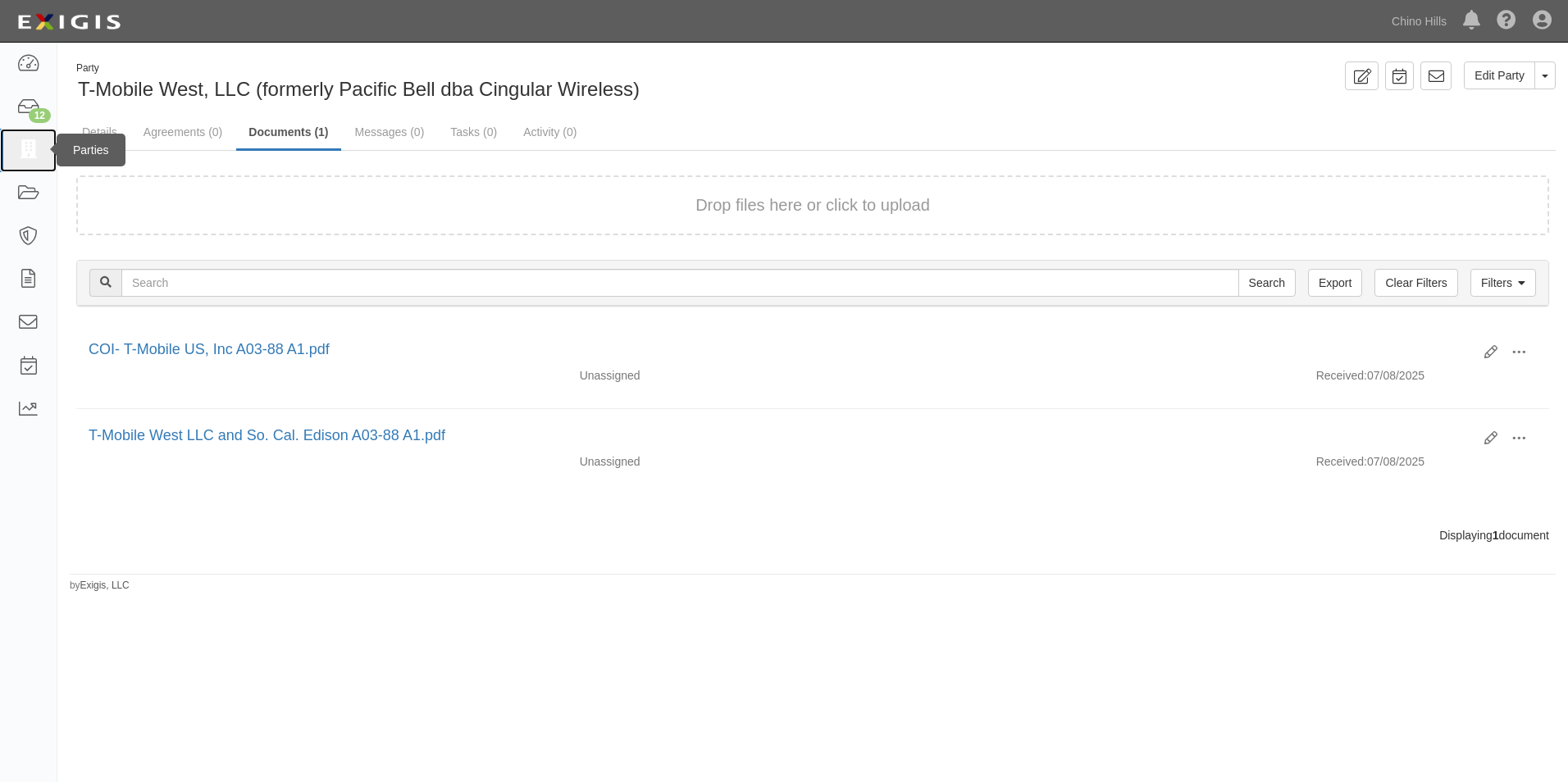 click at bounding box center [28, 150] 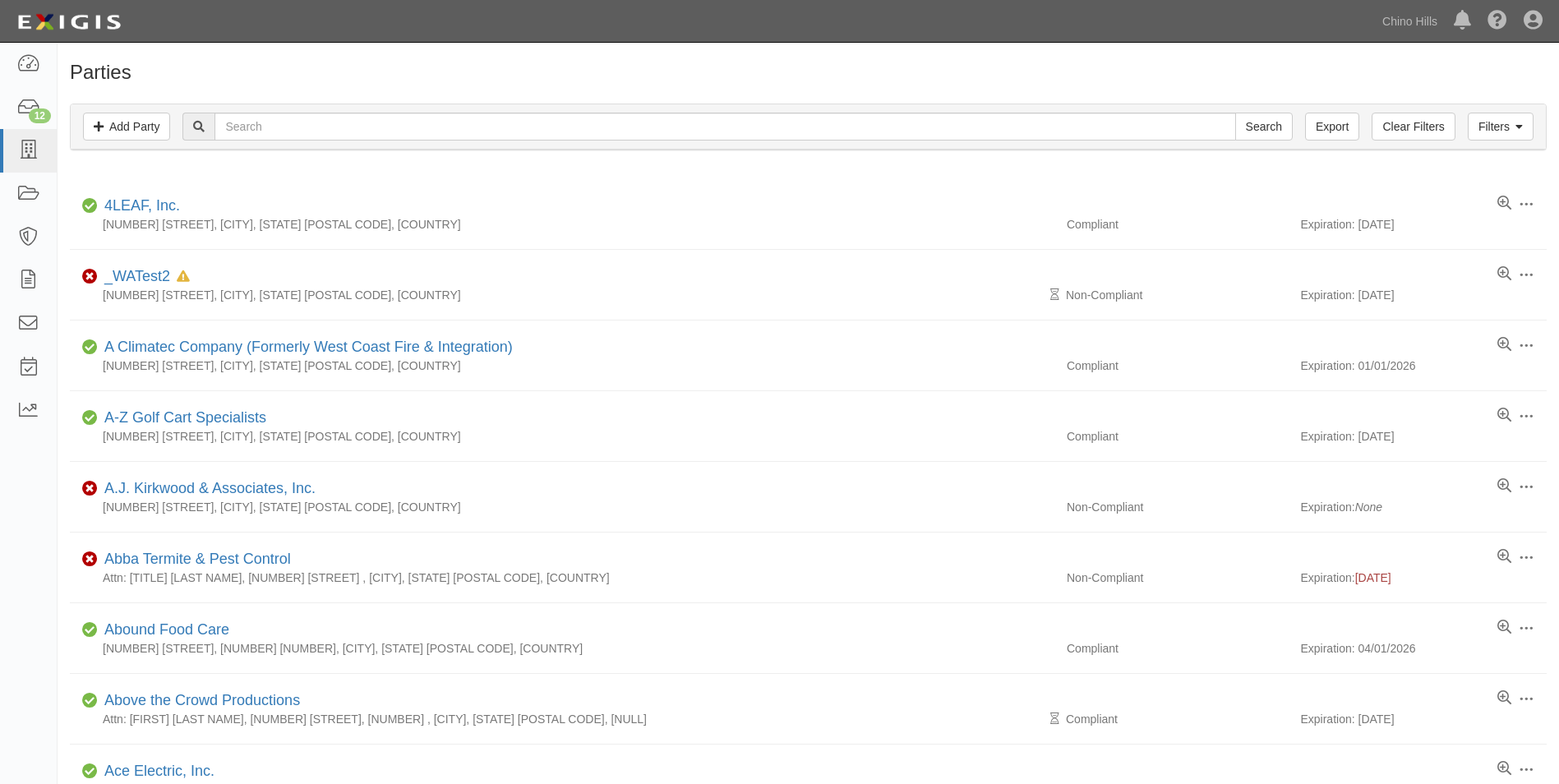 click at bounding box center (725, 127) 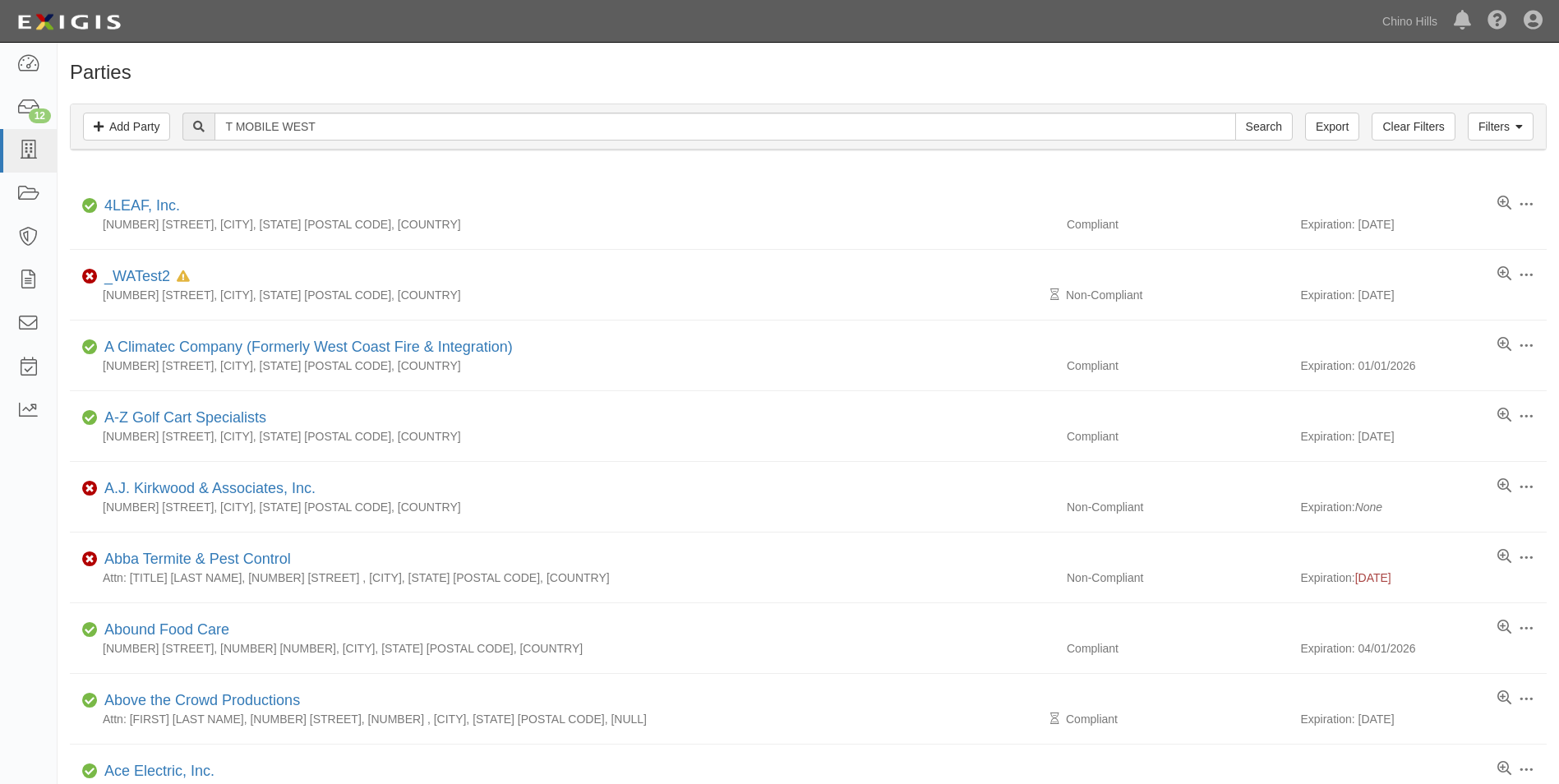 type on "T MOBILE WEST" 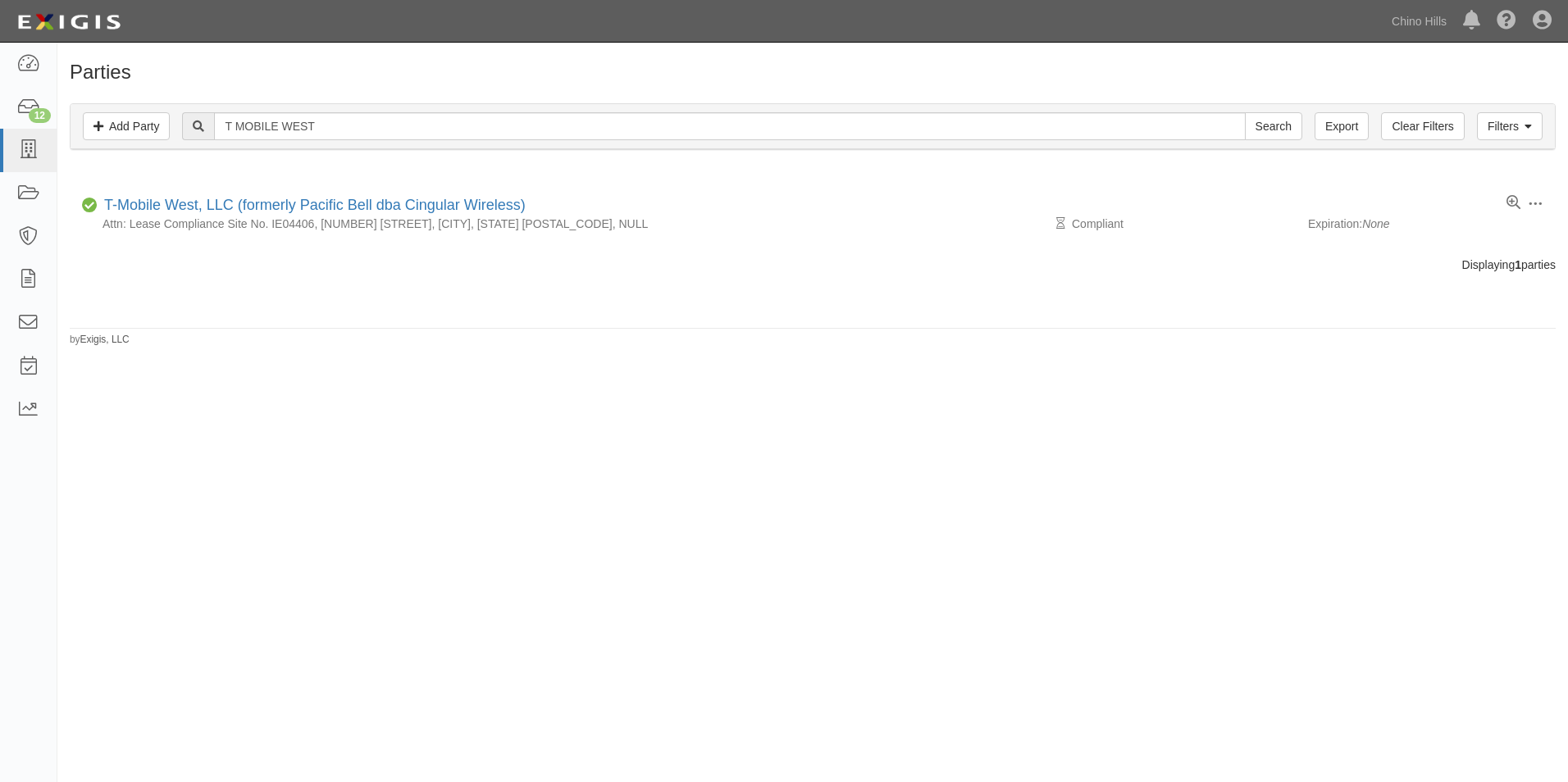 scroll, scrollTop: 0, scrollLeft: 0, axis: both 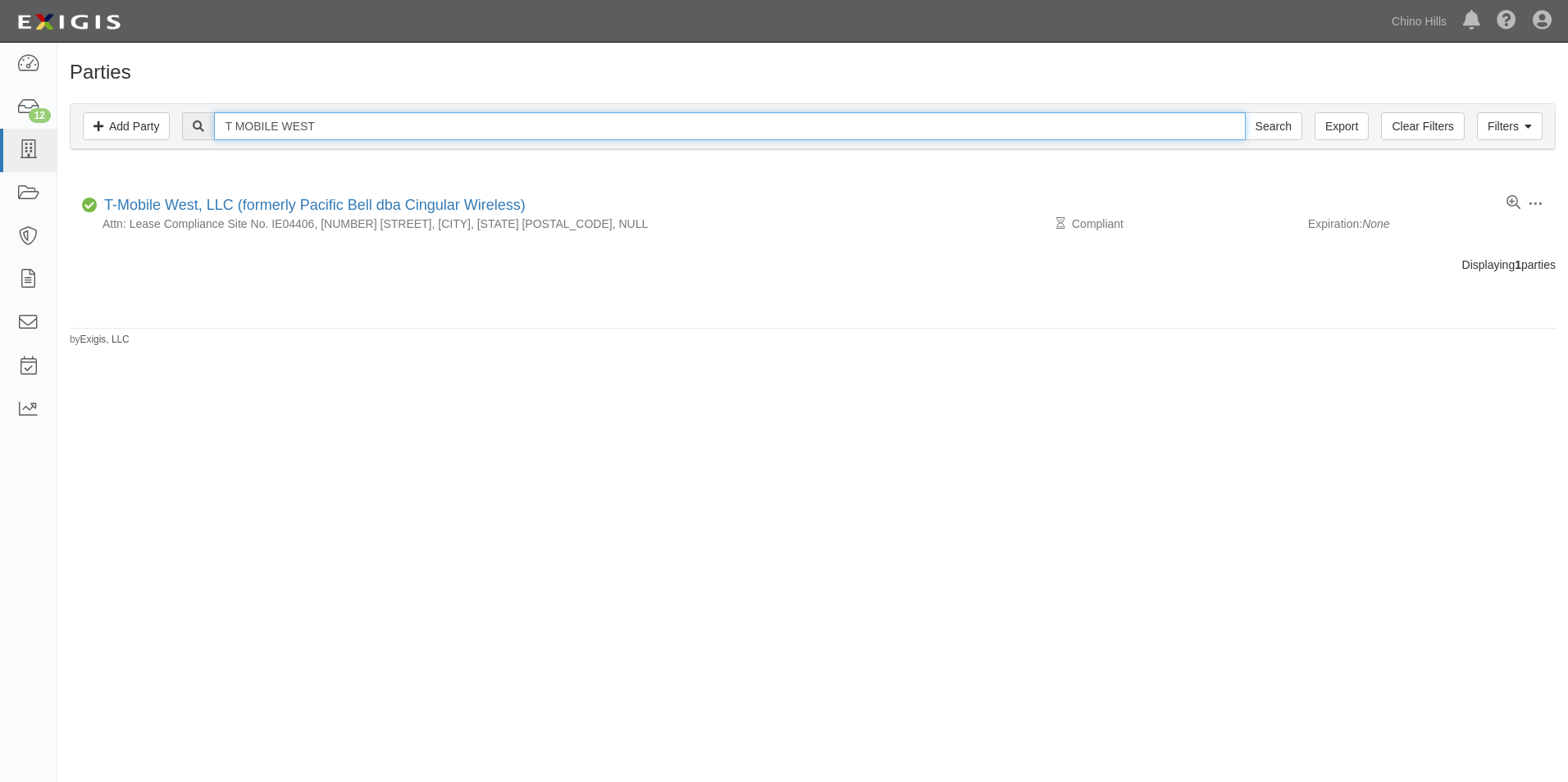 click on "T MOBILE WEST" at bounding box center (729, 126) 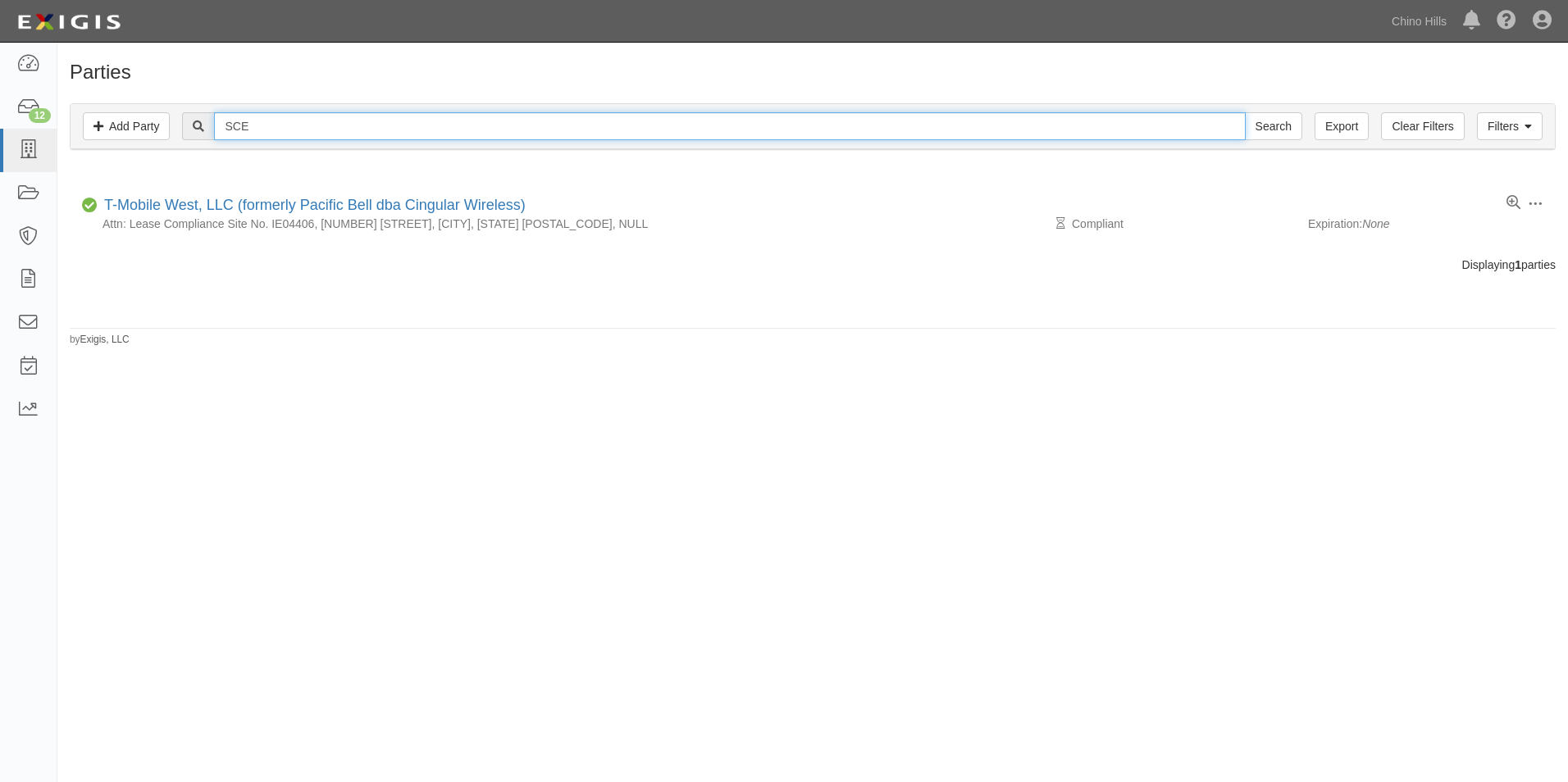 type on "SCE" 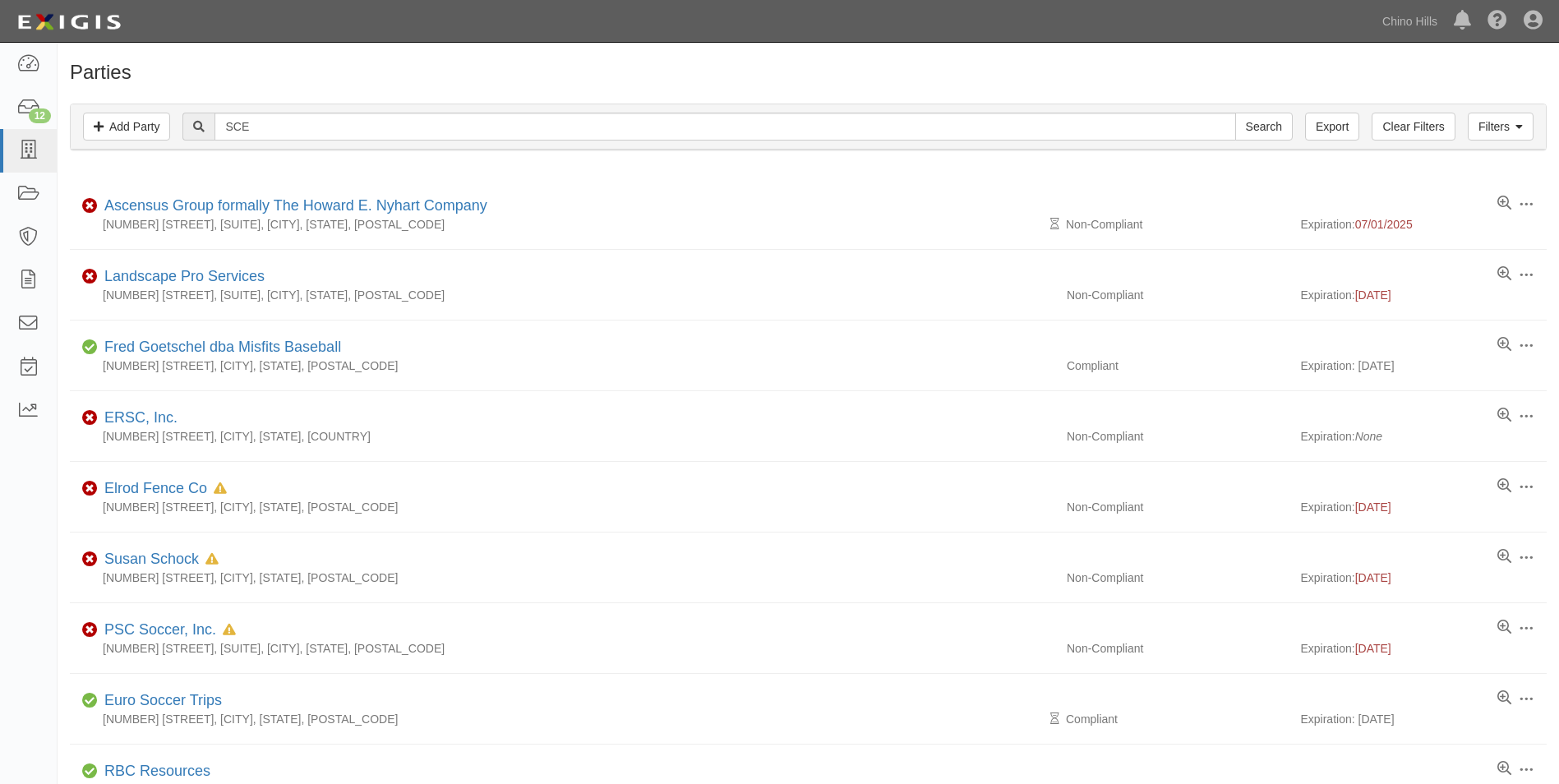 scroll, scrollTop: 0, scrollLeft: 0, axis: both 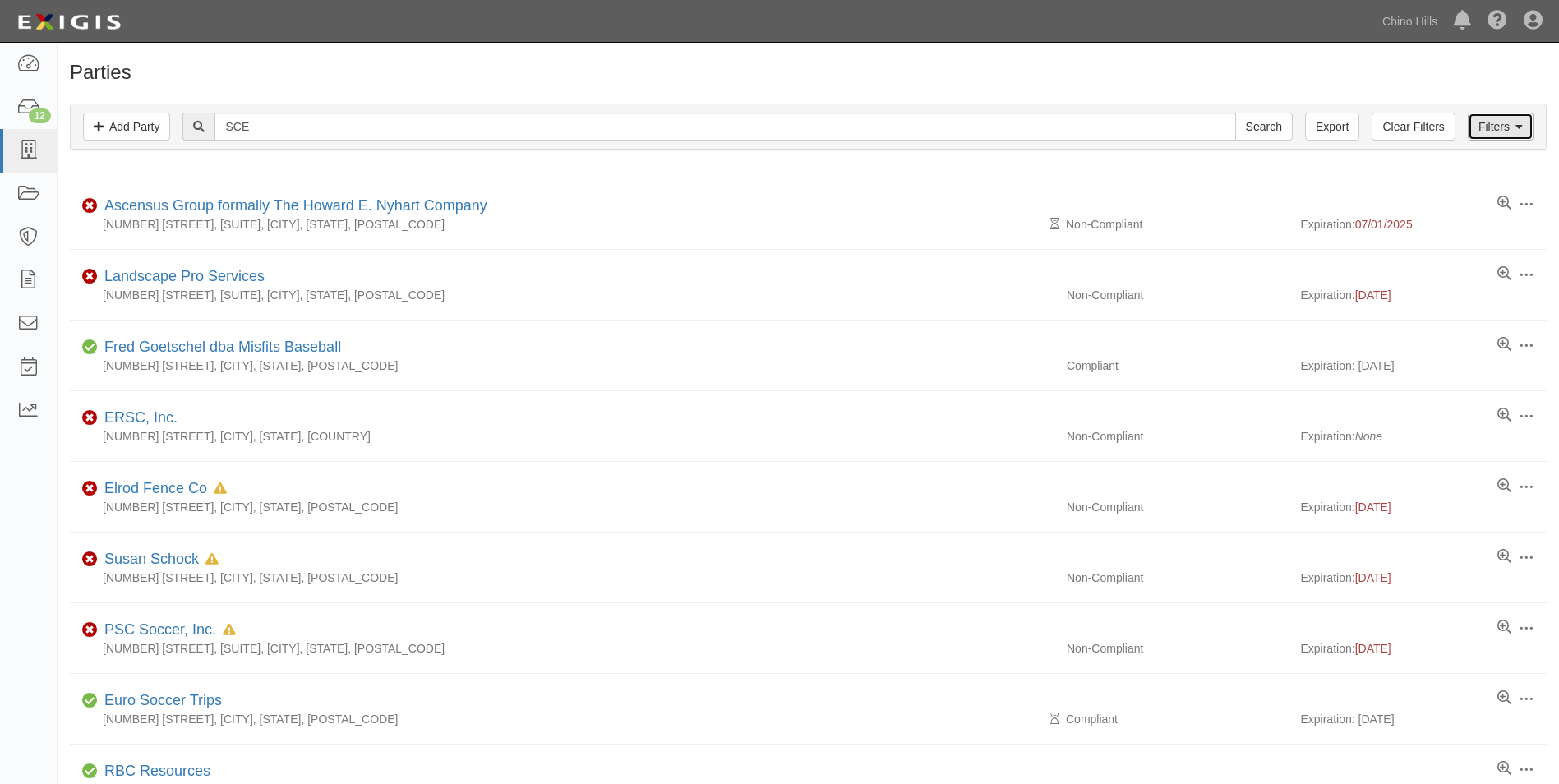 click on "Filters" at bounding box center (1501, 127) 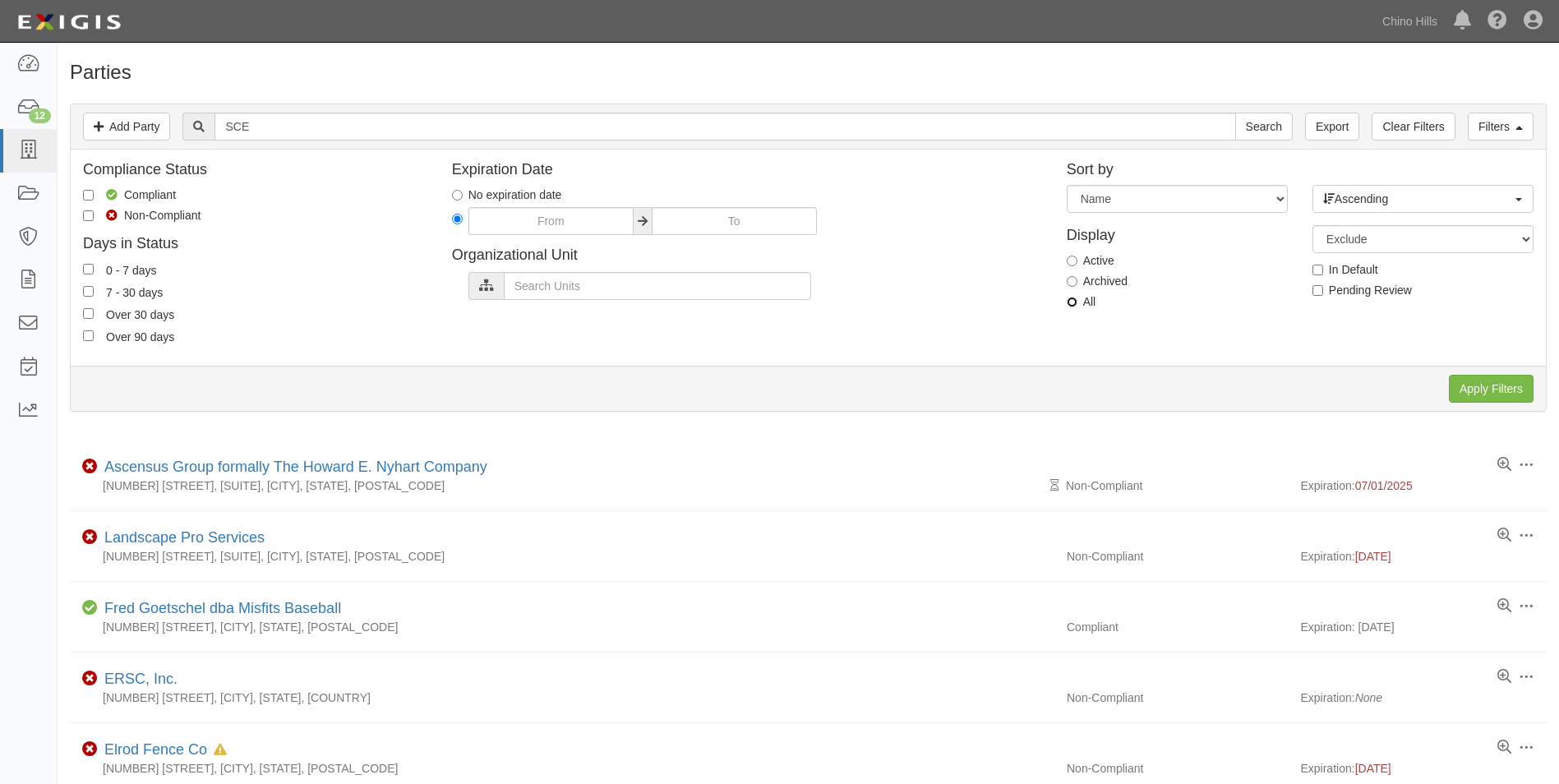 click on "All" at bounding box center (1072, 302) 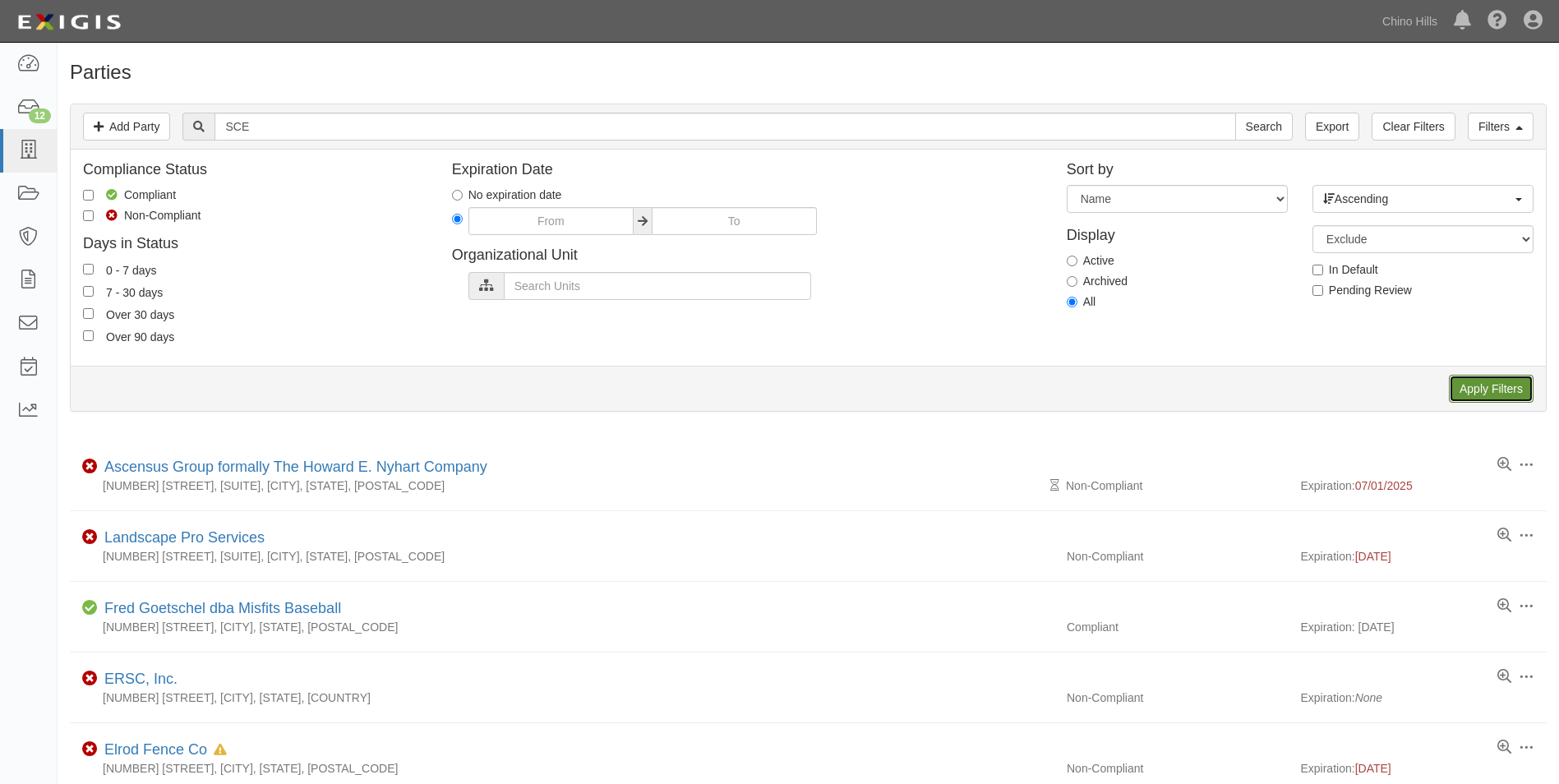 click on "Apply Filters" at bounding box center [1491, 389] 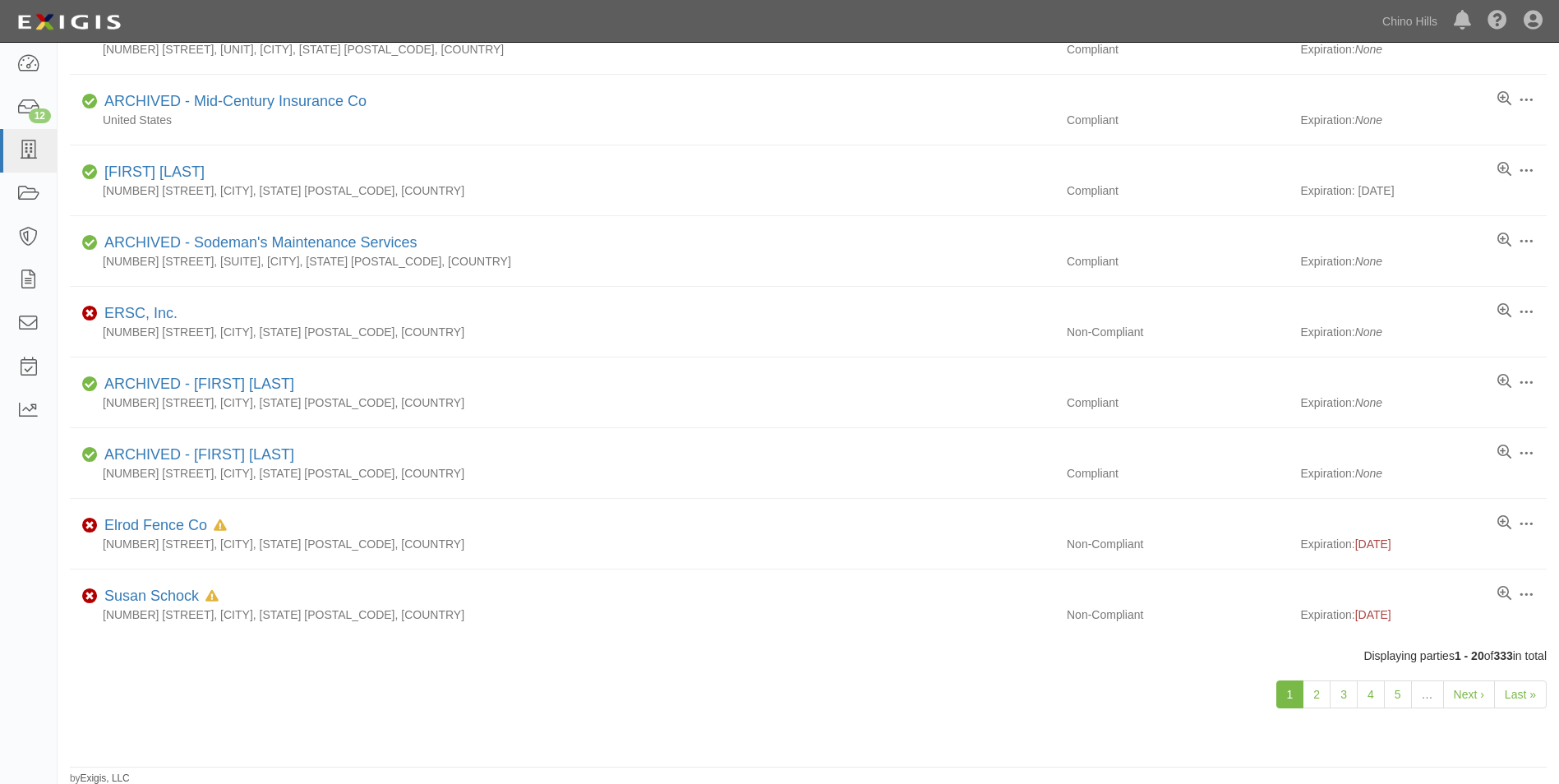 scroll, scrollTop: 954, scrollLeft: 0, axis: vertical 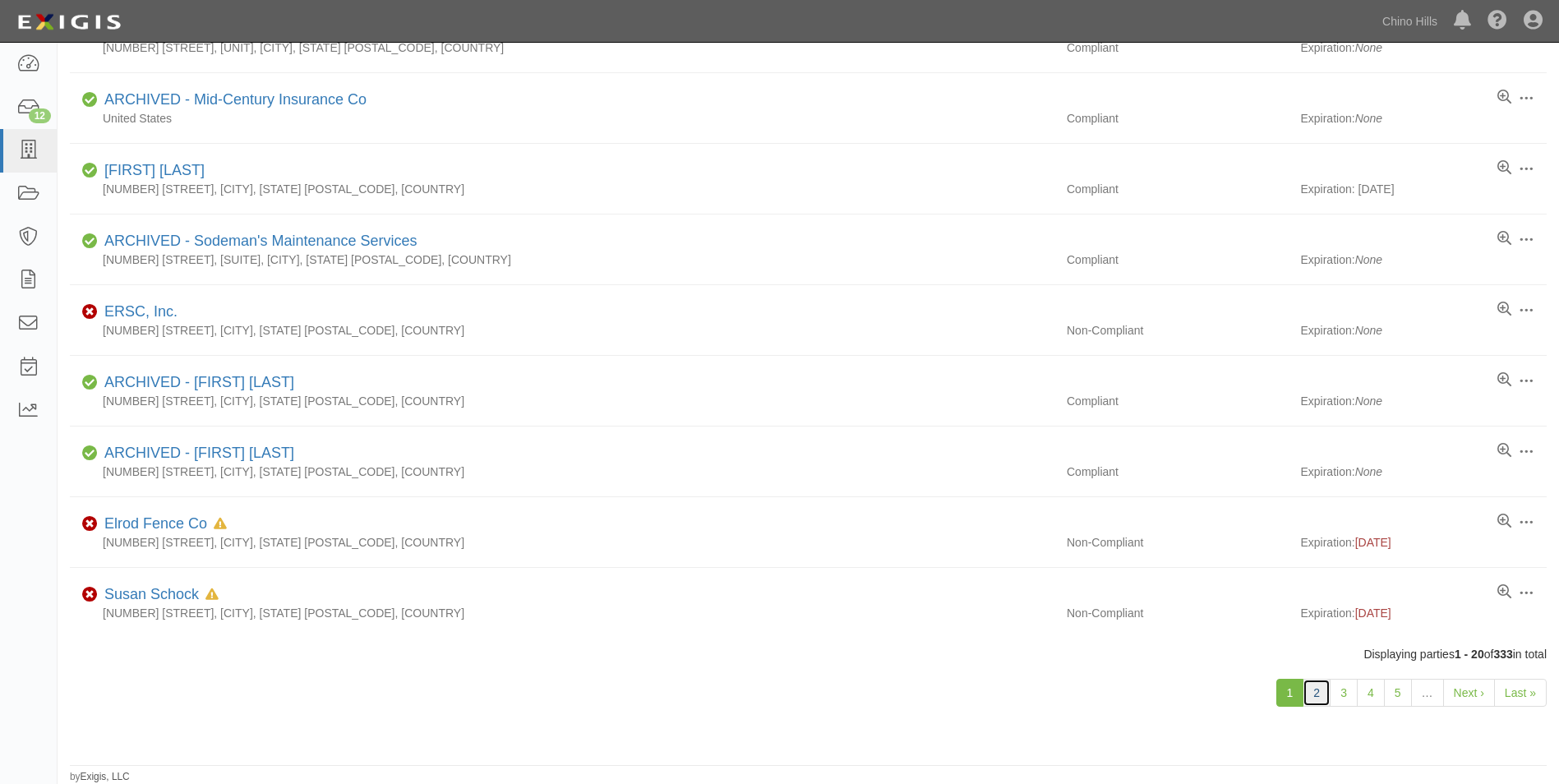 click on "2" at bounding box center (1317, 693) 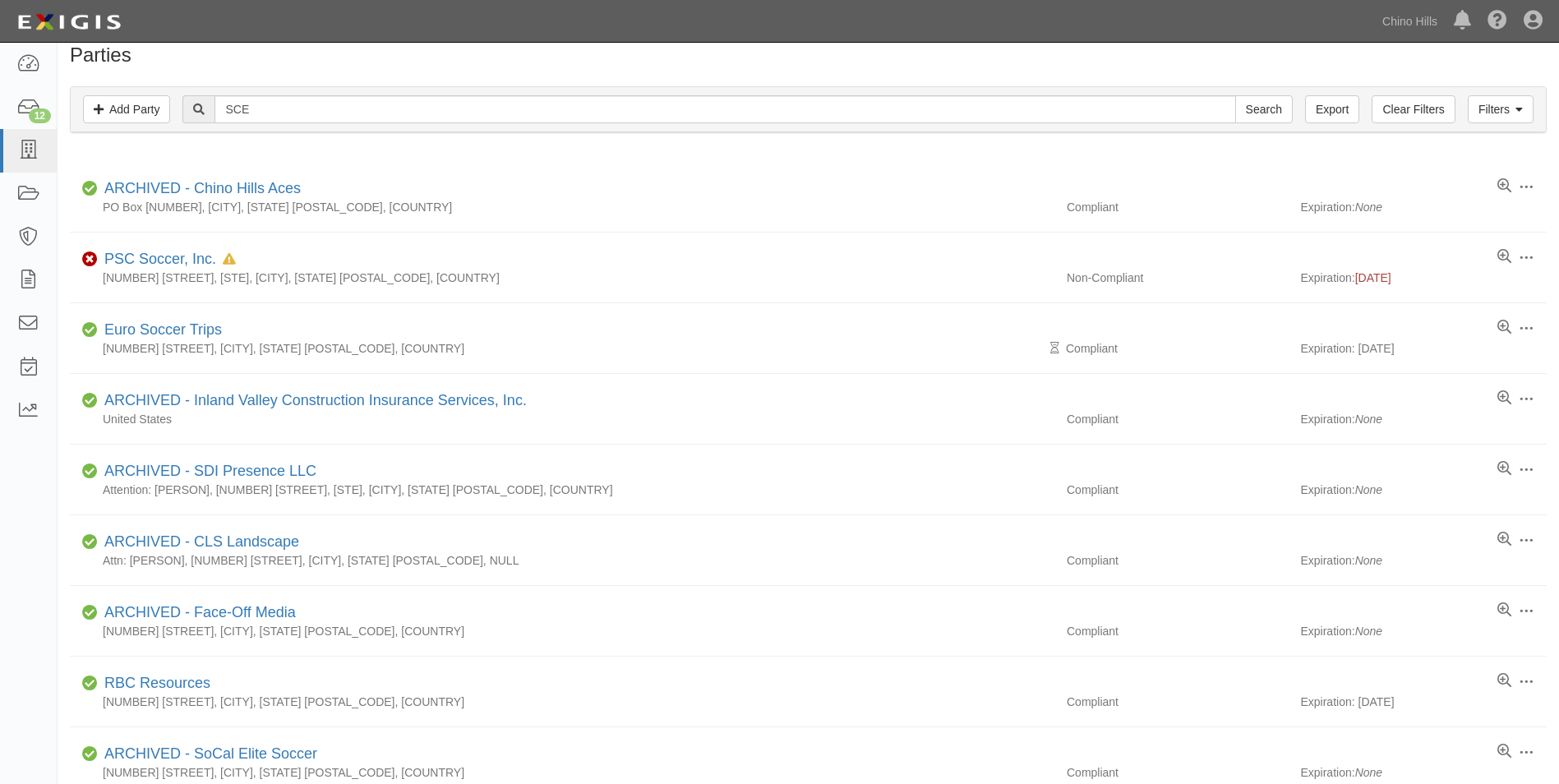 scroll, scrollTop: 0, scrollLeft: 0, axis: both 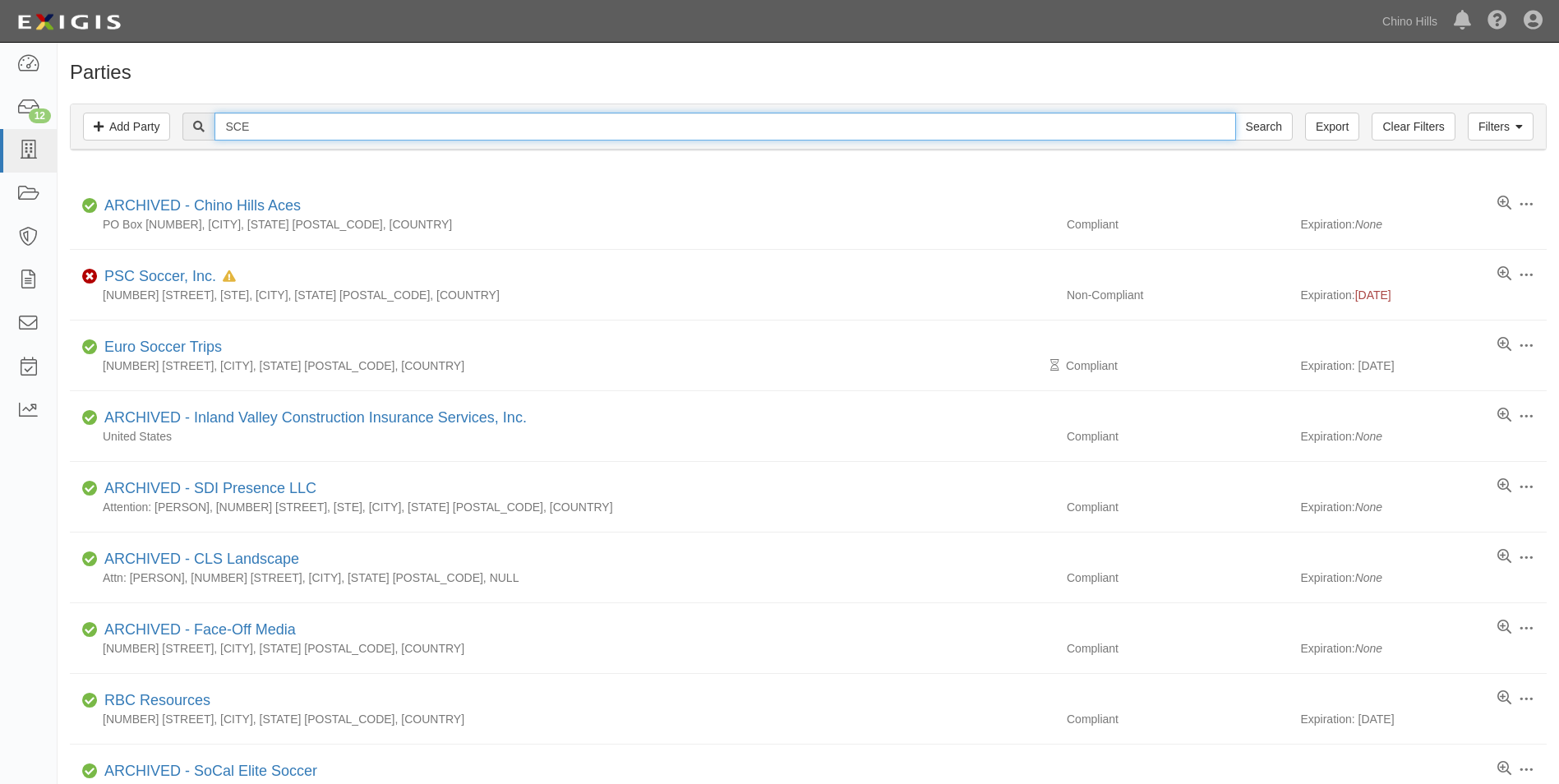 click on "SCE" at bounding box center [725, 127] 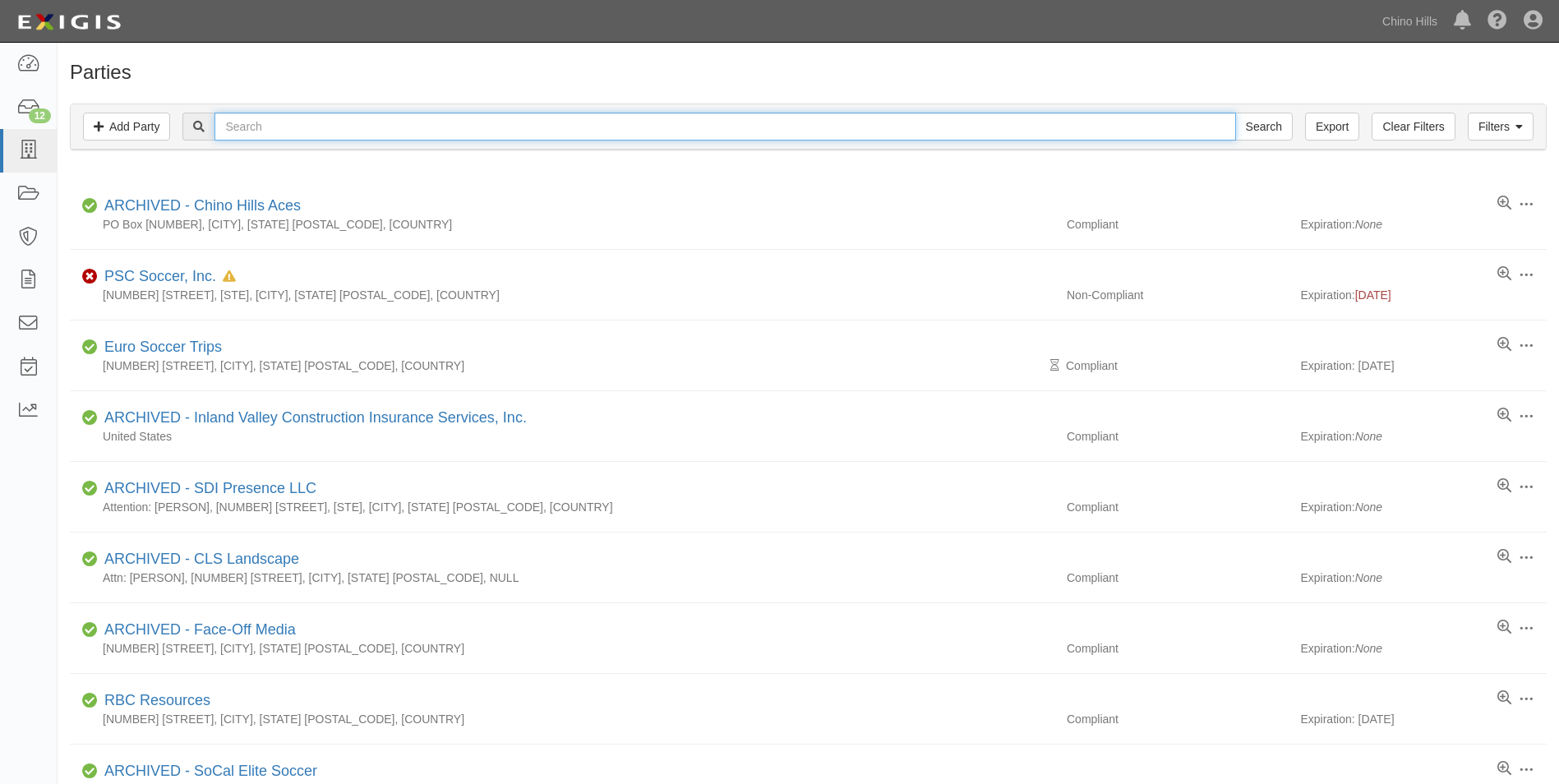 click at bounding box center [725, 127] 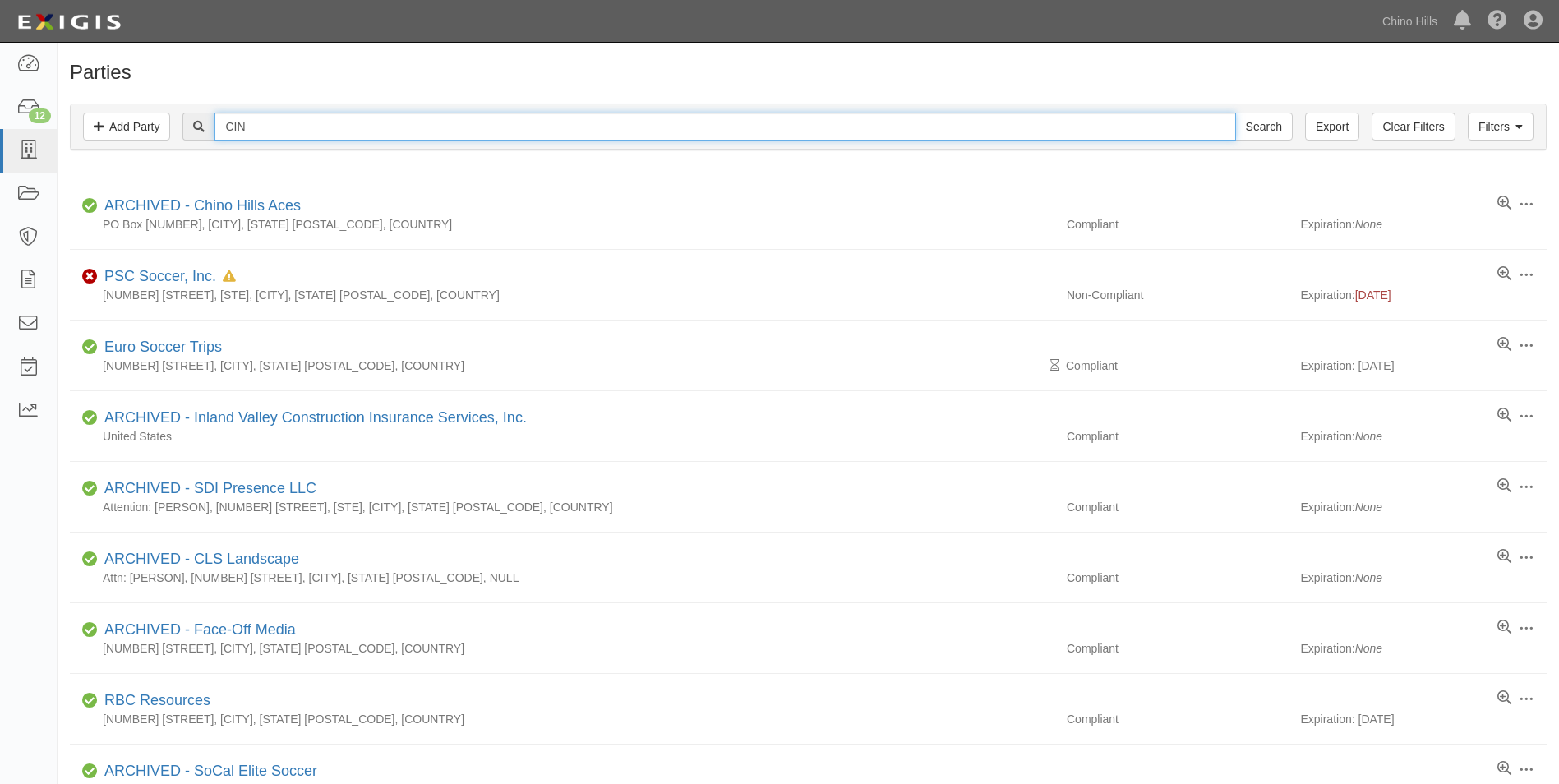 click on "CIN" at bounding box center (725, 127) 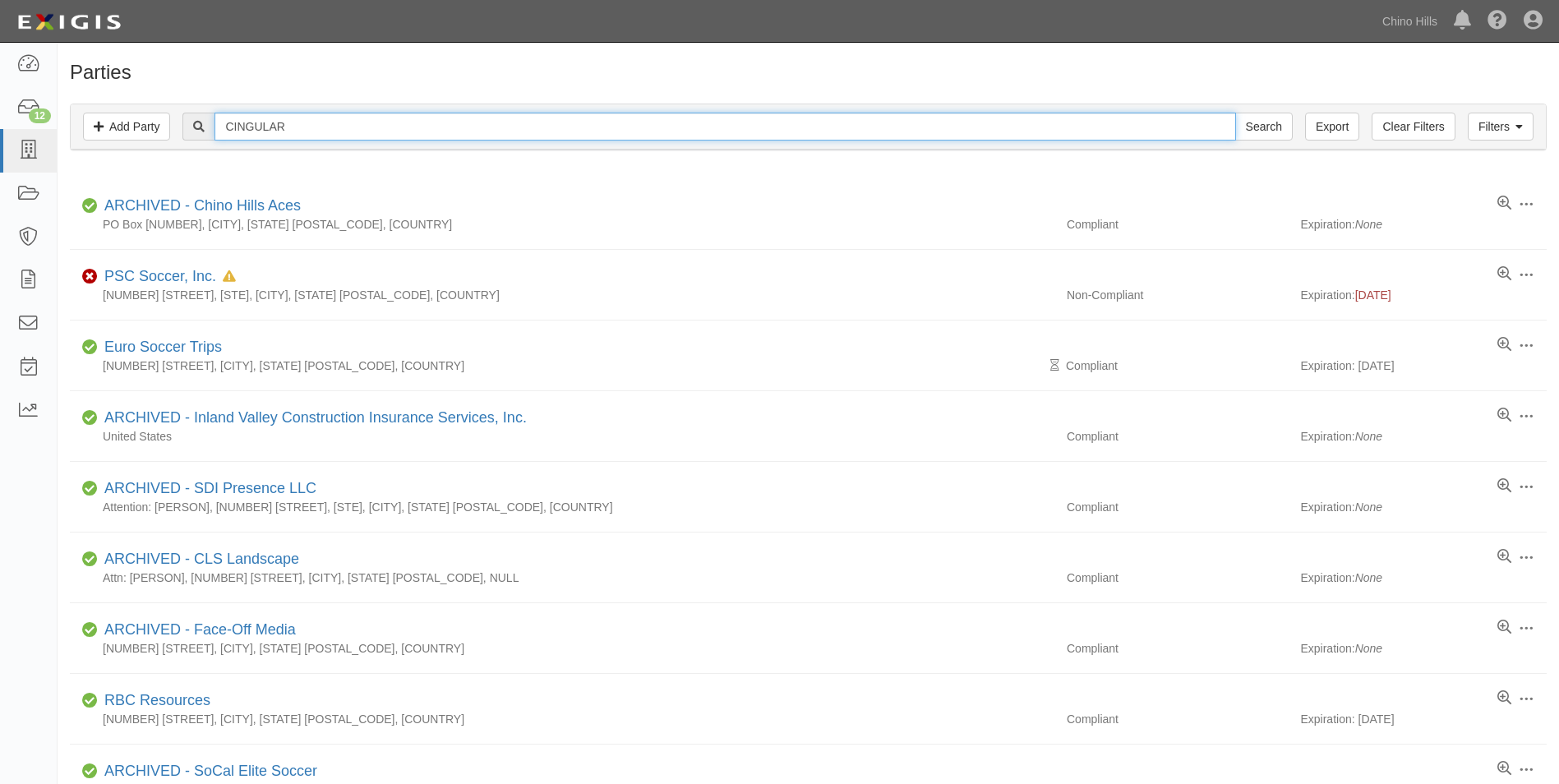type on "CINGULAR" 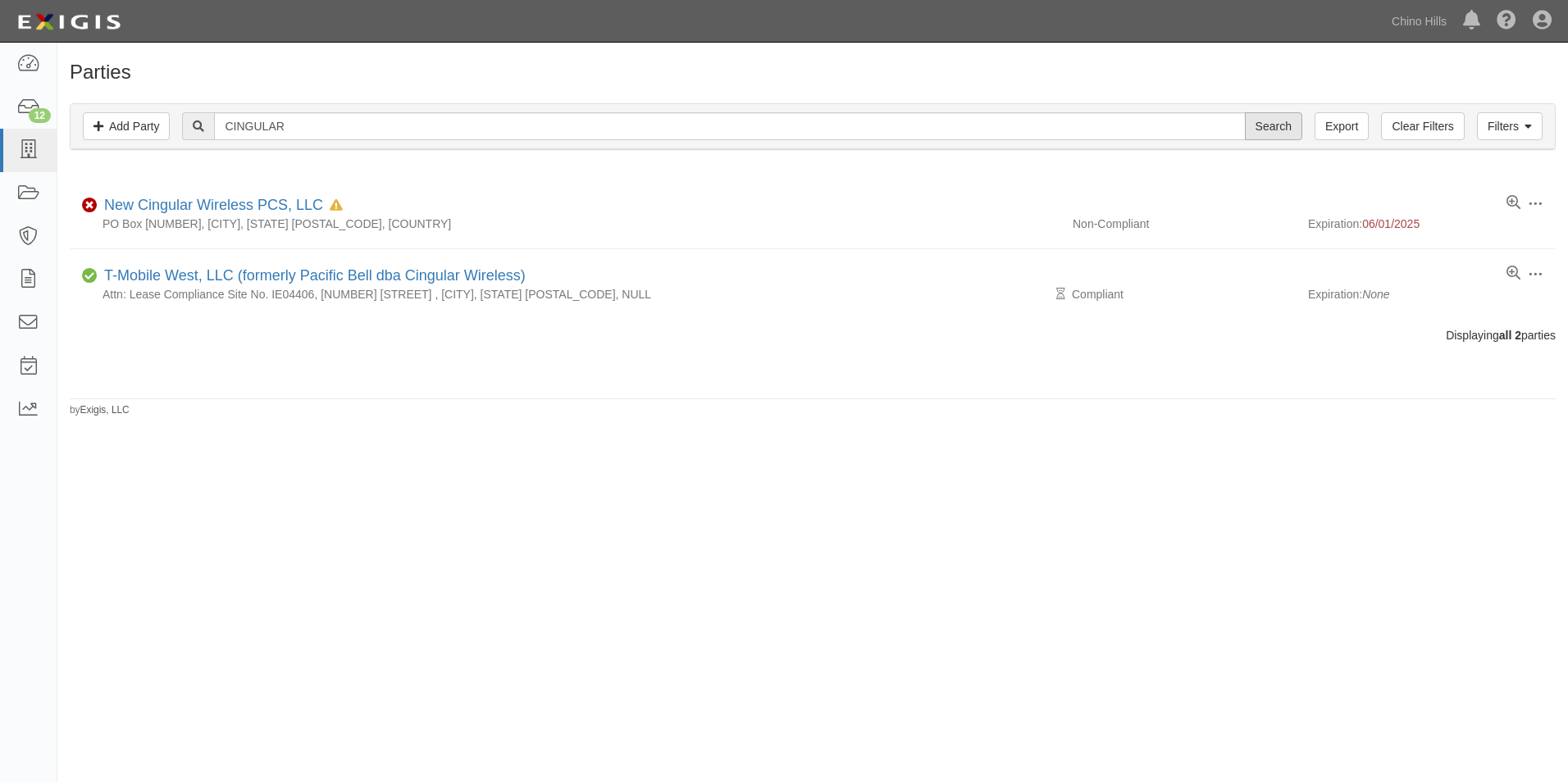 scroll, scrollTop: 0, scrollLeft: 0, axis: both 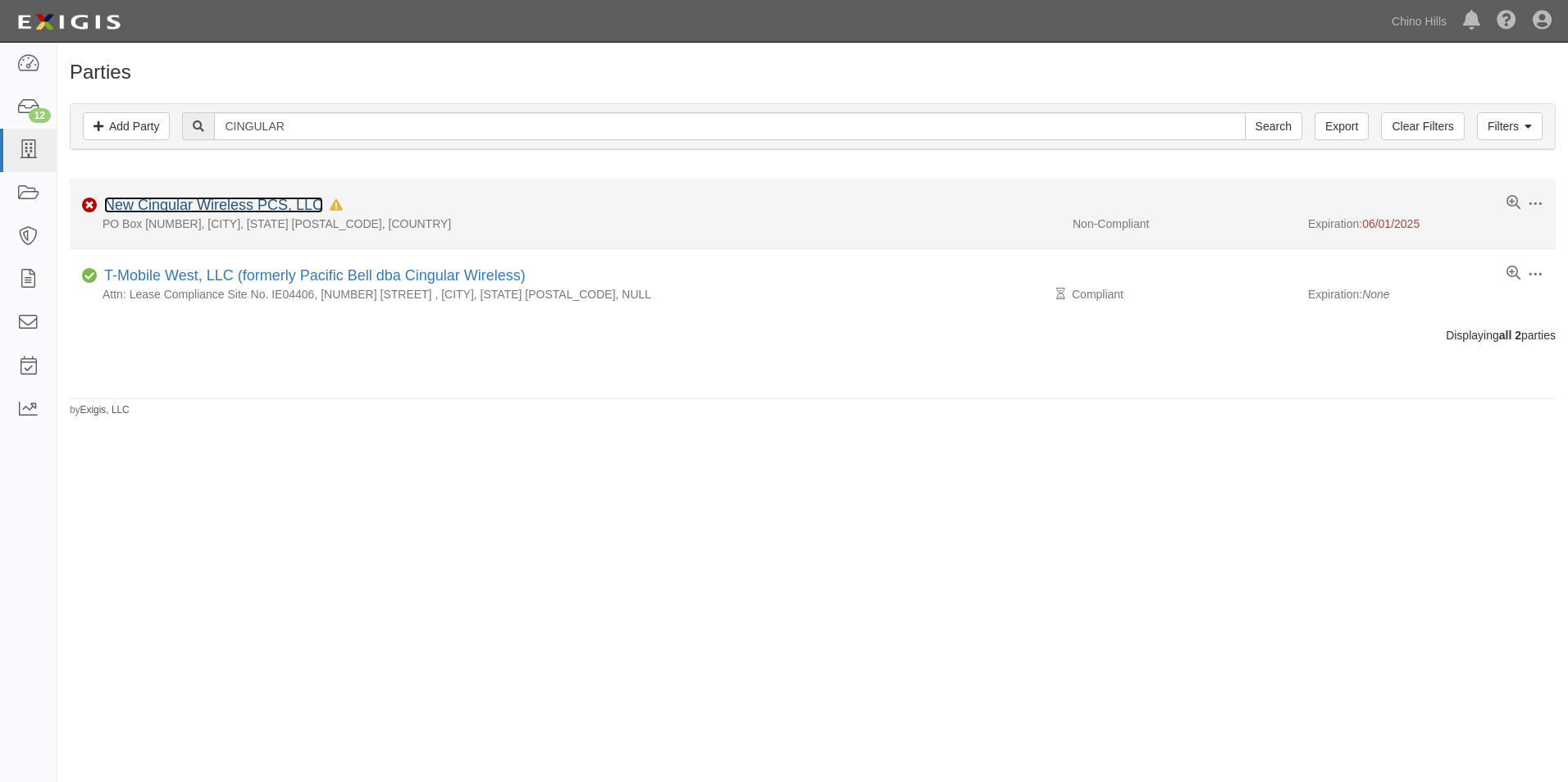 click on "New Cingular Wireless PCS, LLC" at bounding box center (213, 205) 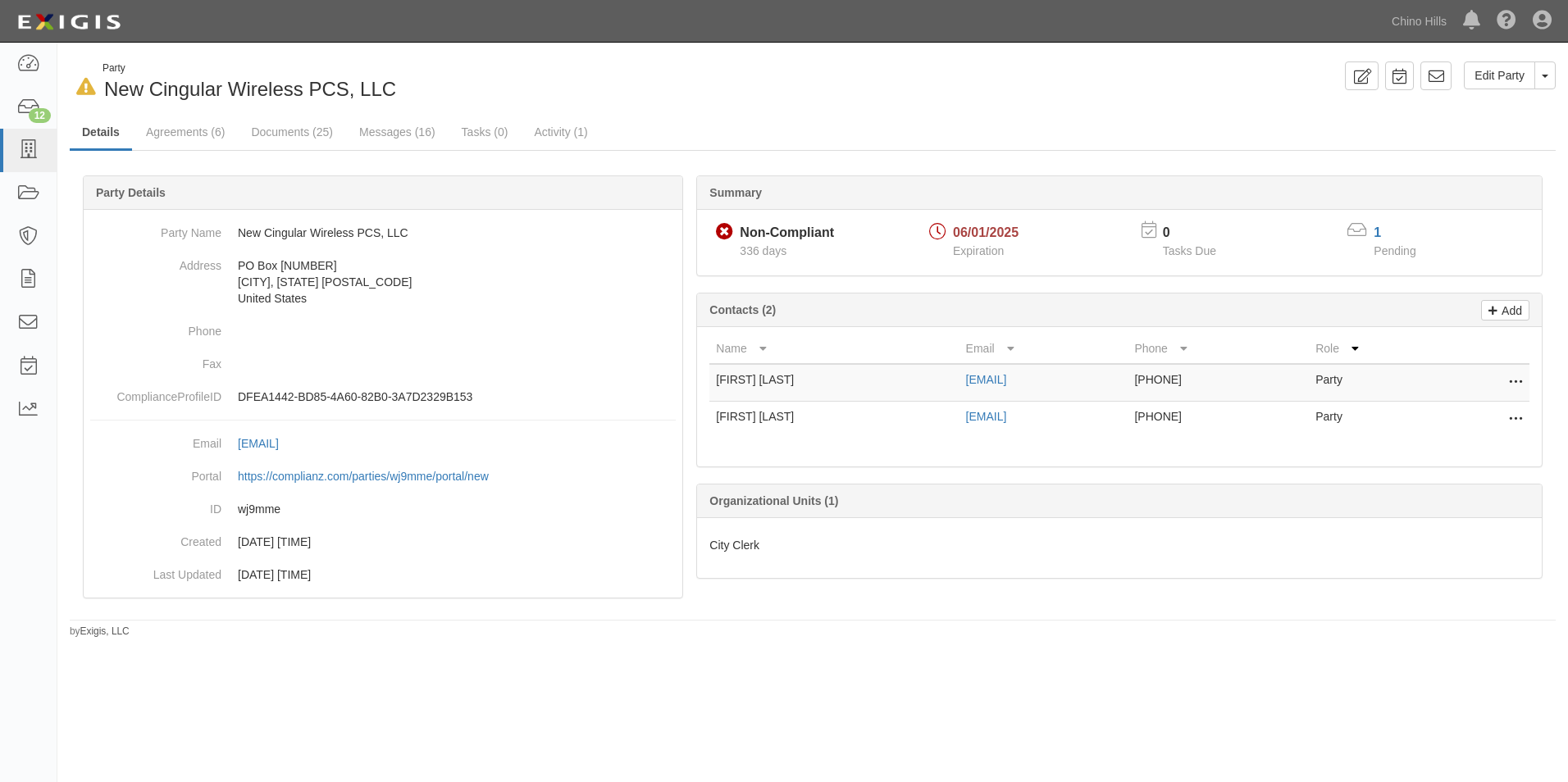 scroll, scrollTop: 0, scrollLeft: 0, axis: both 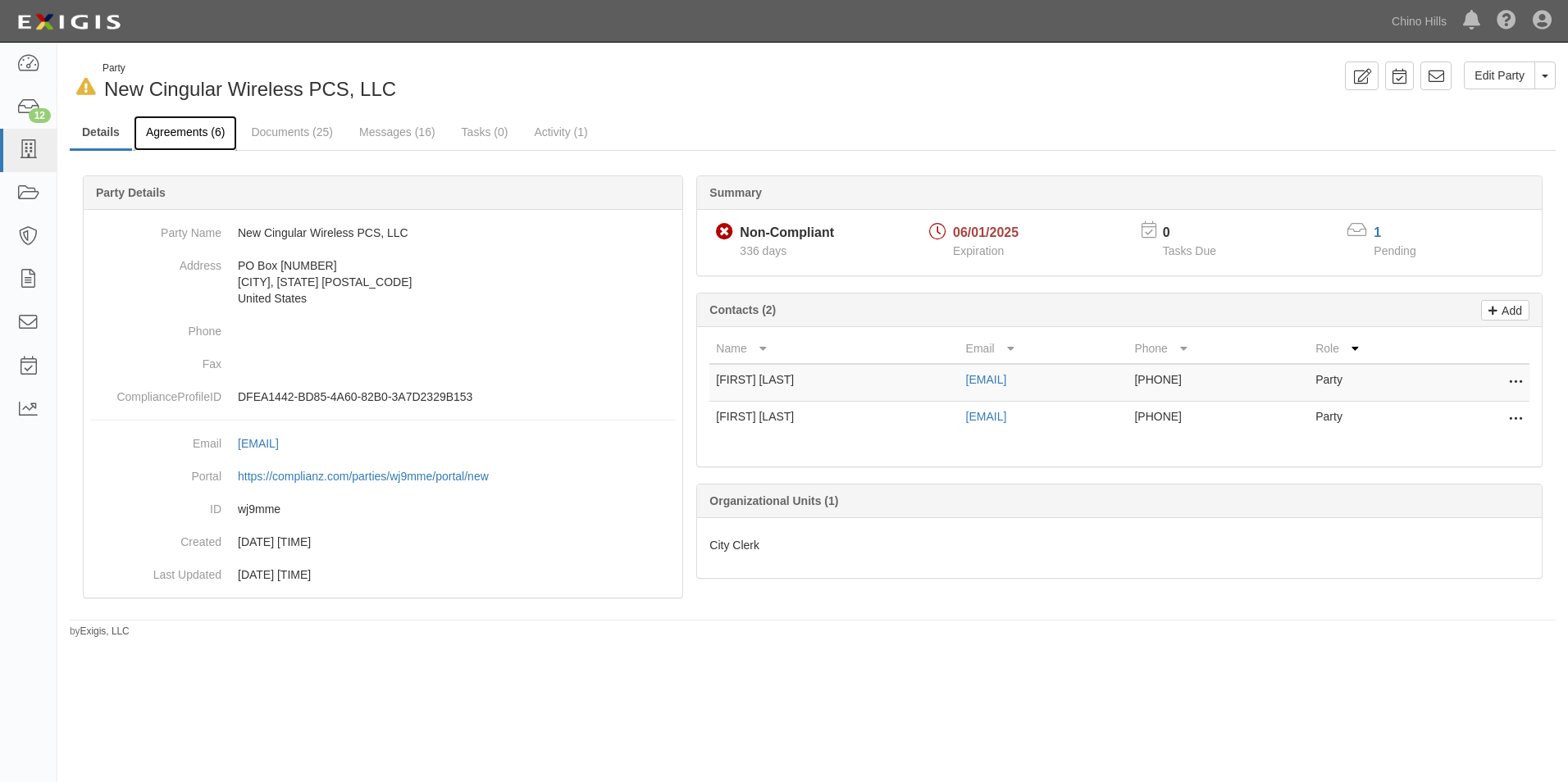 click on "Agreements (6)" at bounding box center (185, 133) 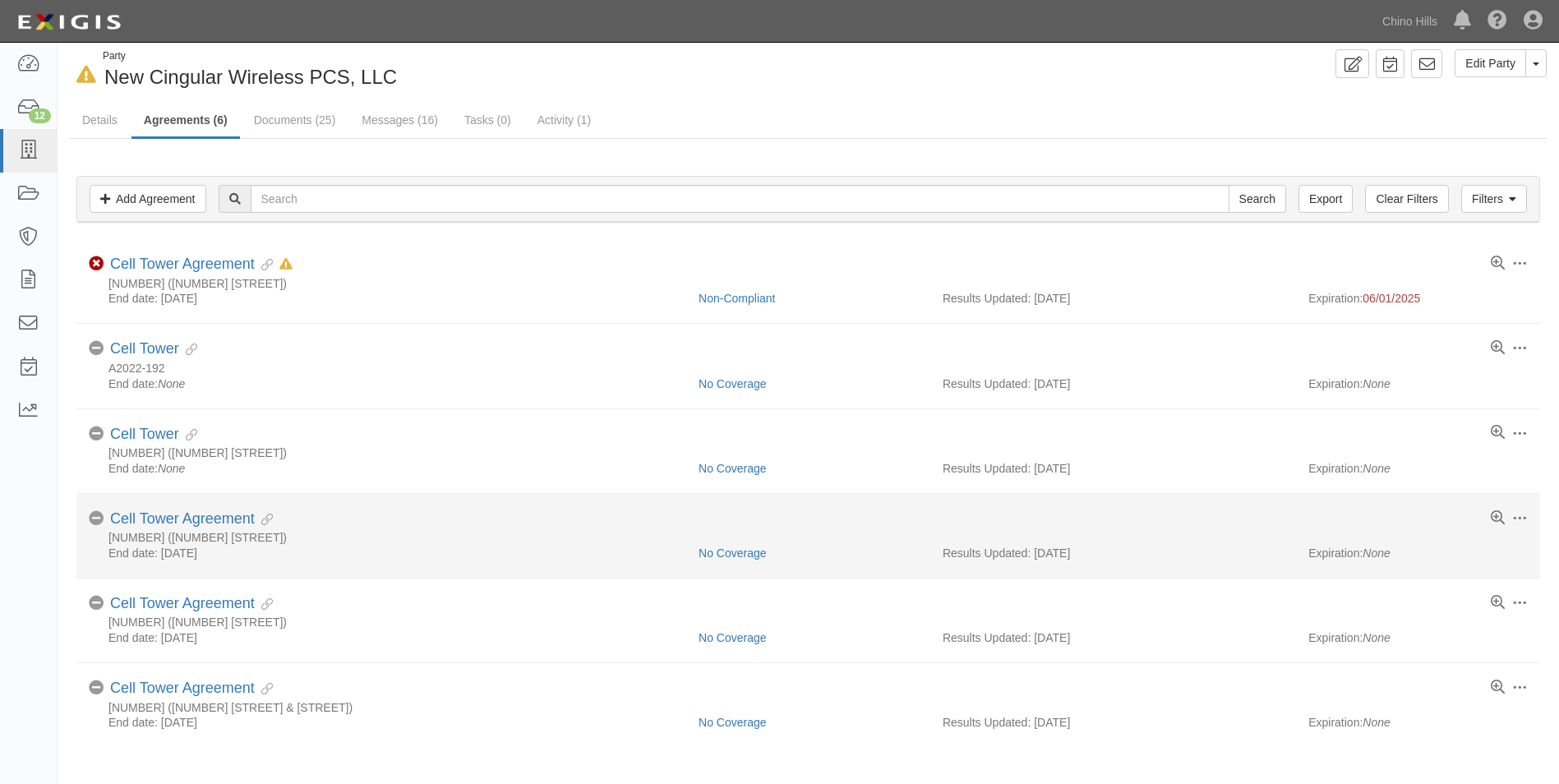 scroll, scrollTop: 0, scrollLeft: 0, axis: both 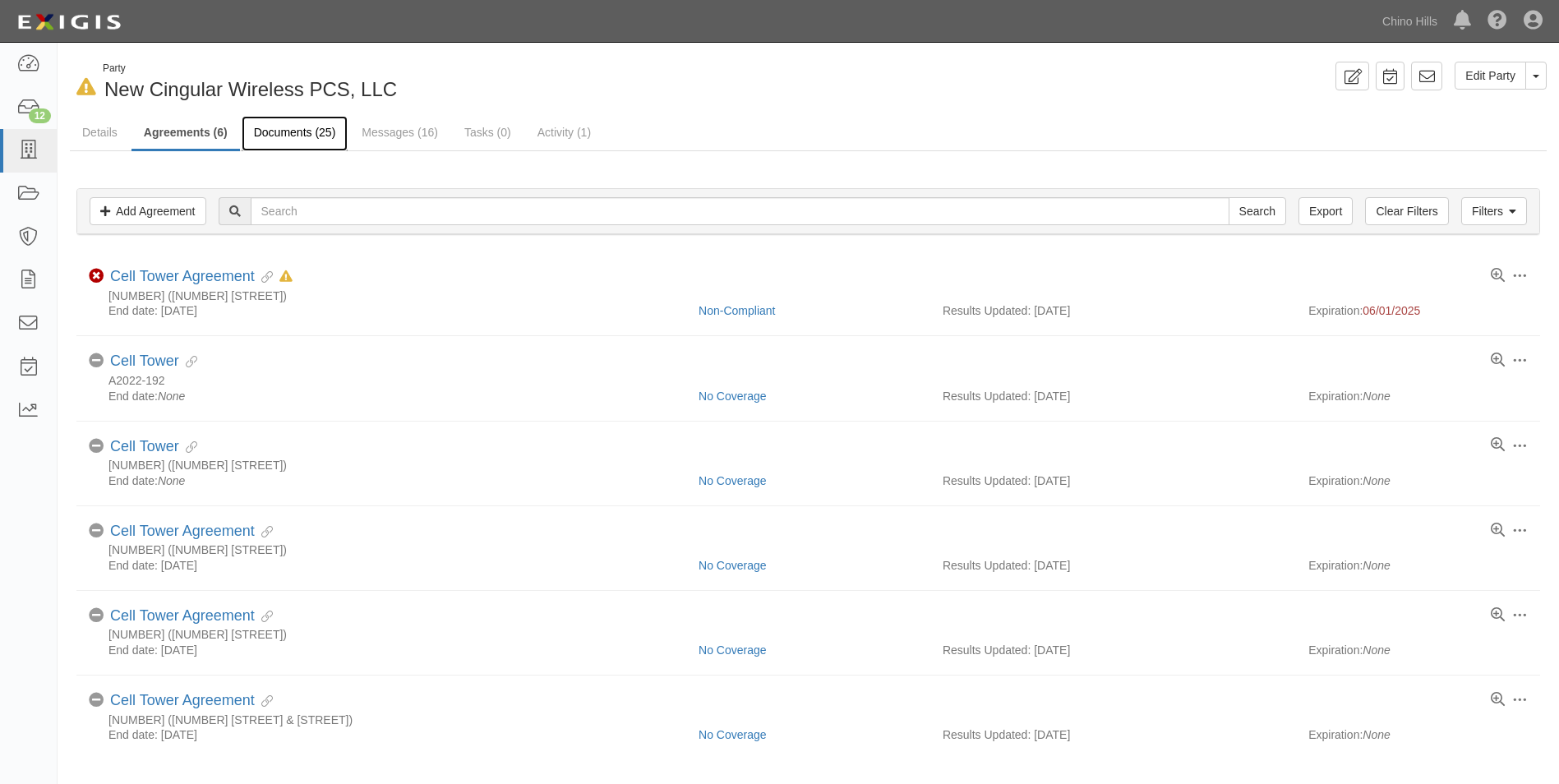 click on "Documents (25)" at bounding box center (295, 133) 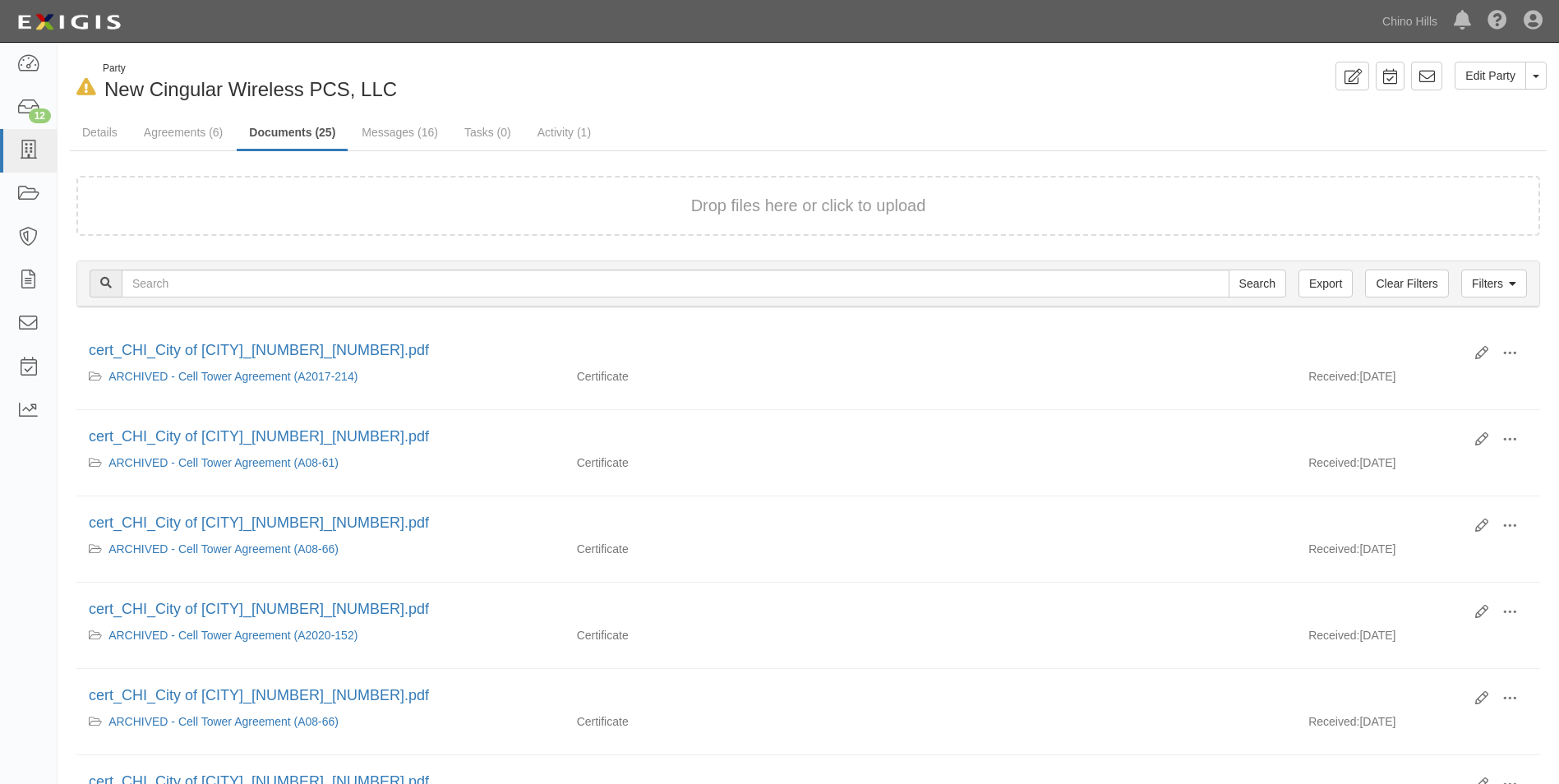 scroll, scrollTop: 0, scrollLeft: 0, axis: both 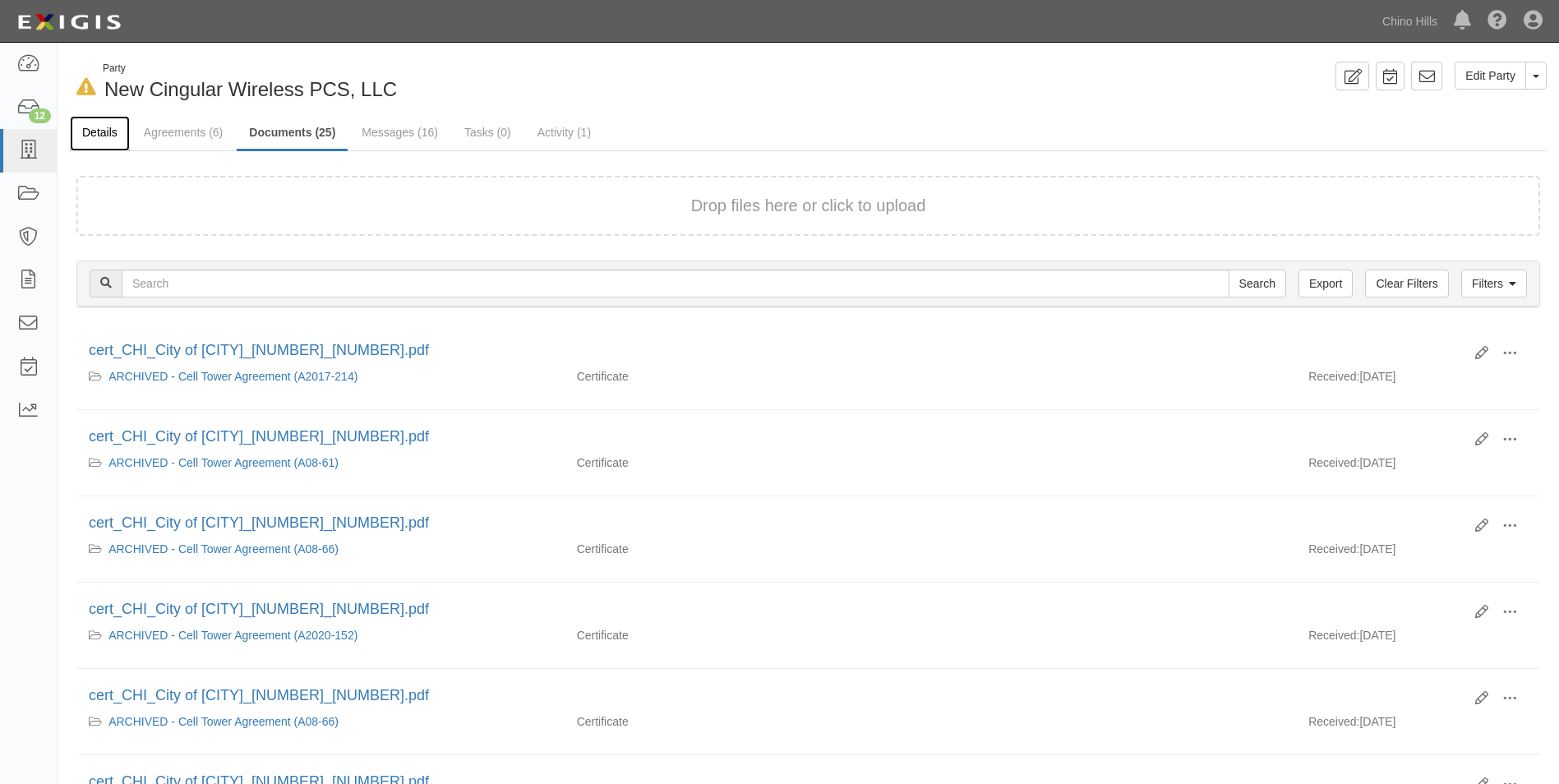 click on "Details" at bounding box center [99, 133] 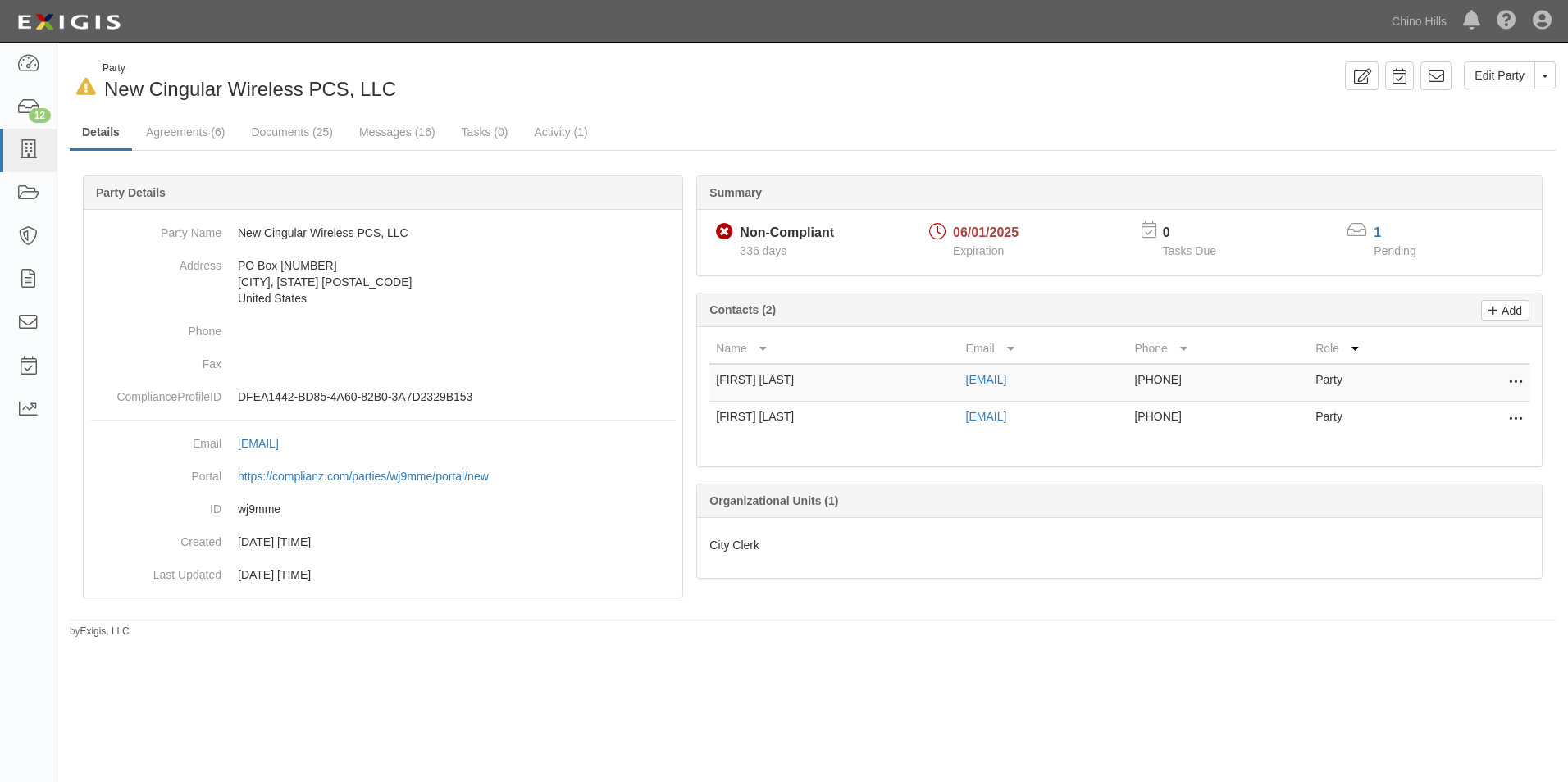 scroll, scrollTop: 0, scrollLeft: 0, axis: both 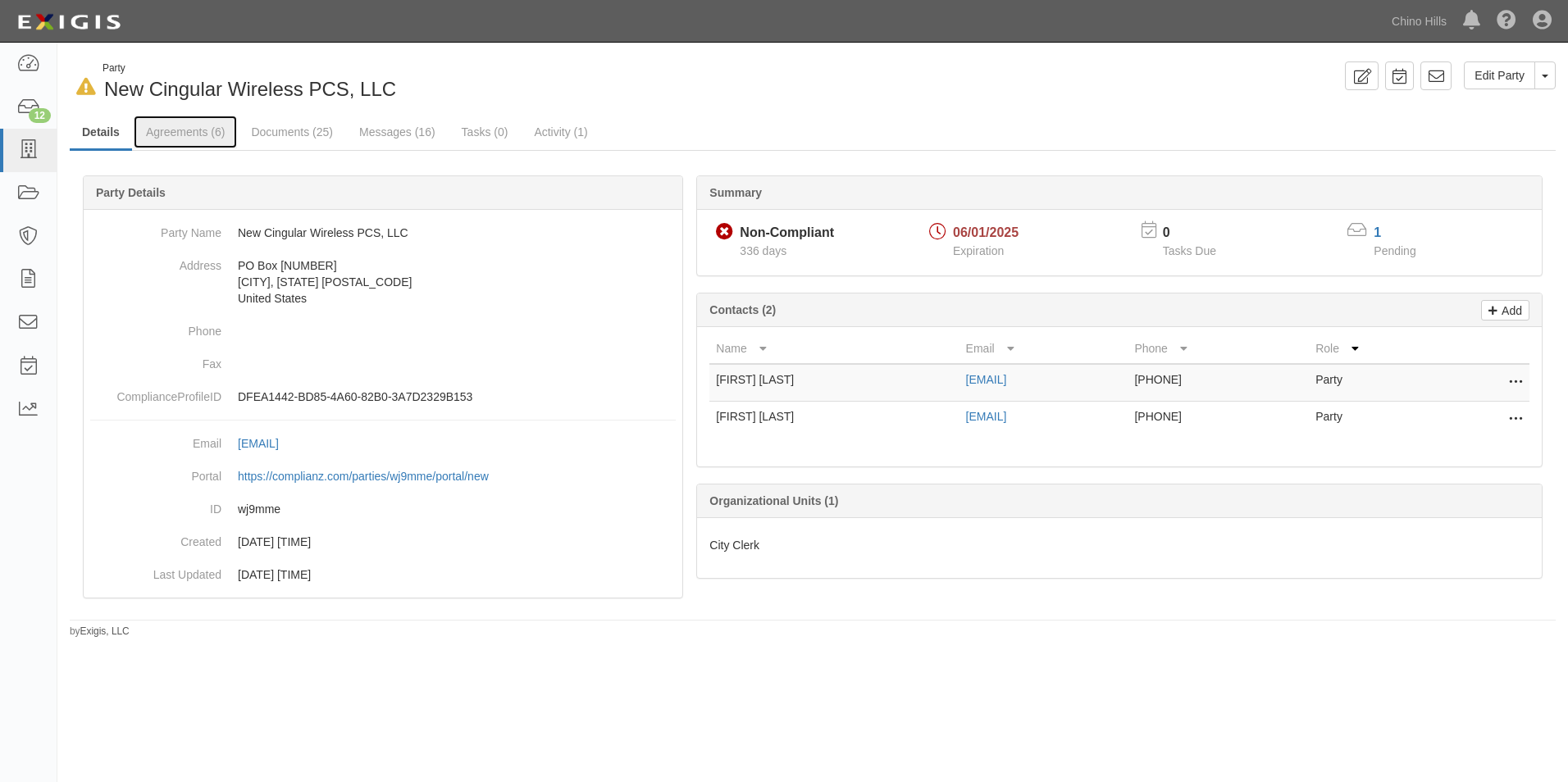 click on "Agreements (6)" at bounding box center (185, 132) 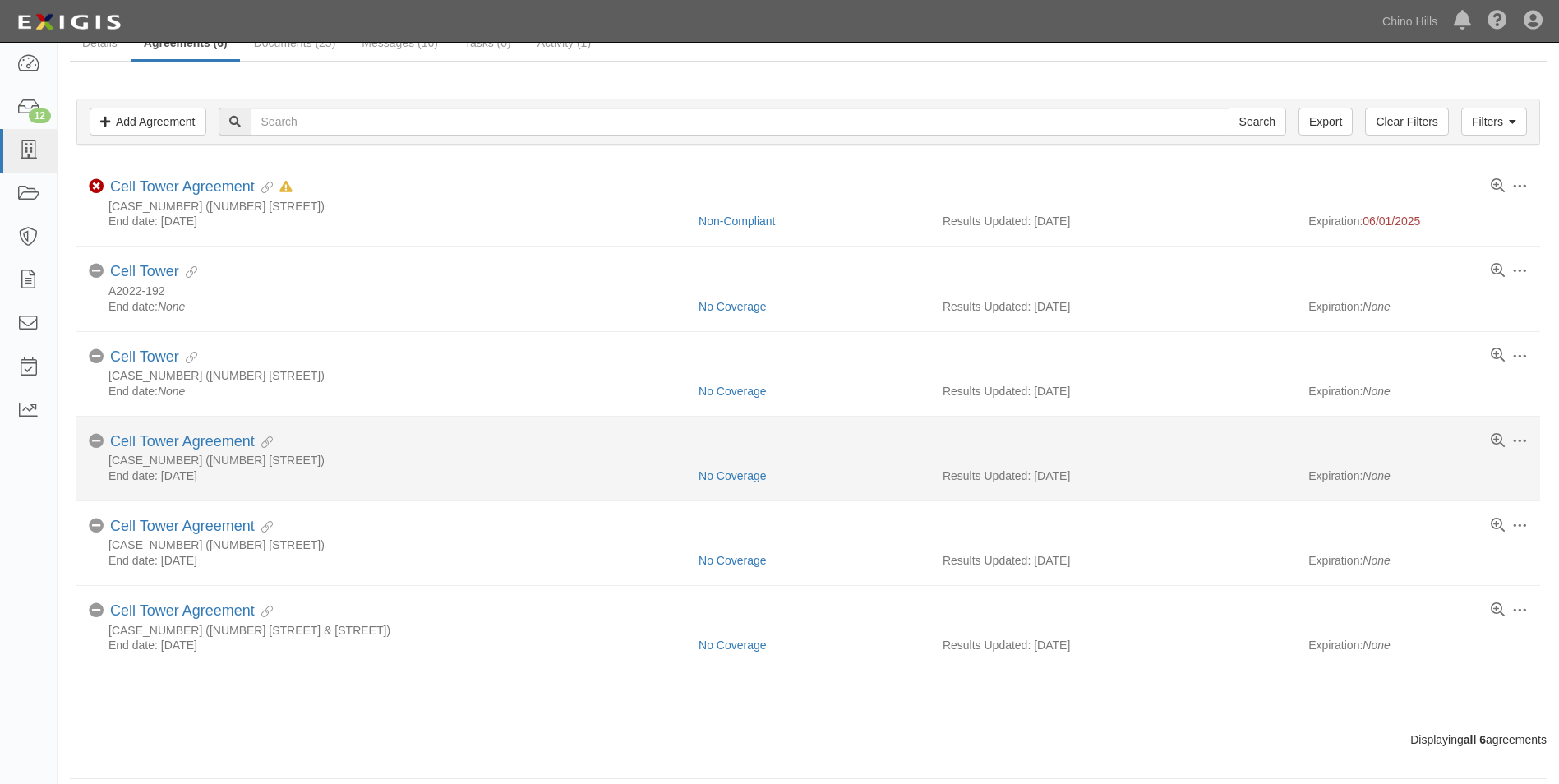 scroll, scrollTop: 103, scrollLeft: 0, axis: vertical 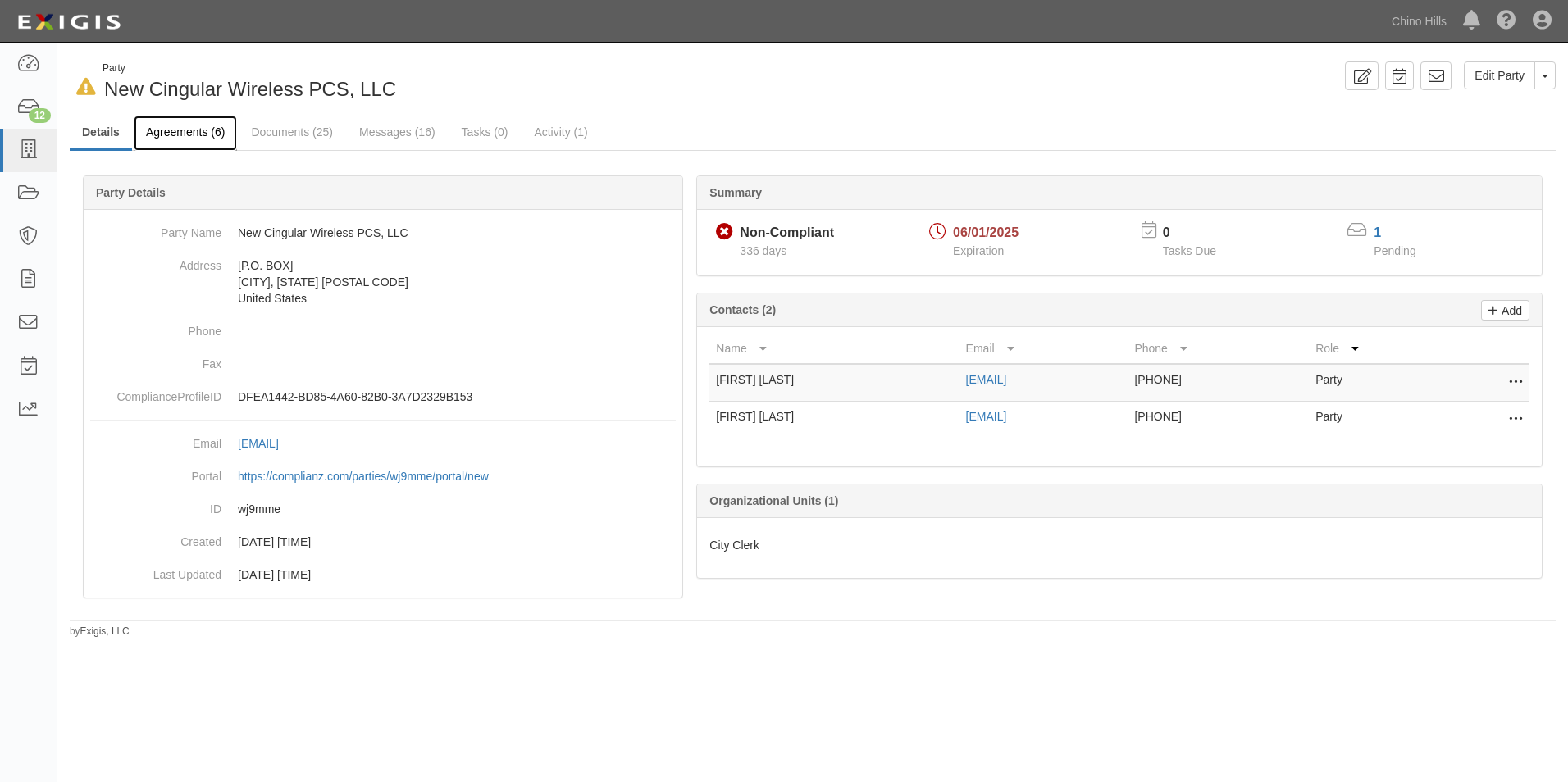 click on "Agreements (6)" at bounding box center (185, 133) 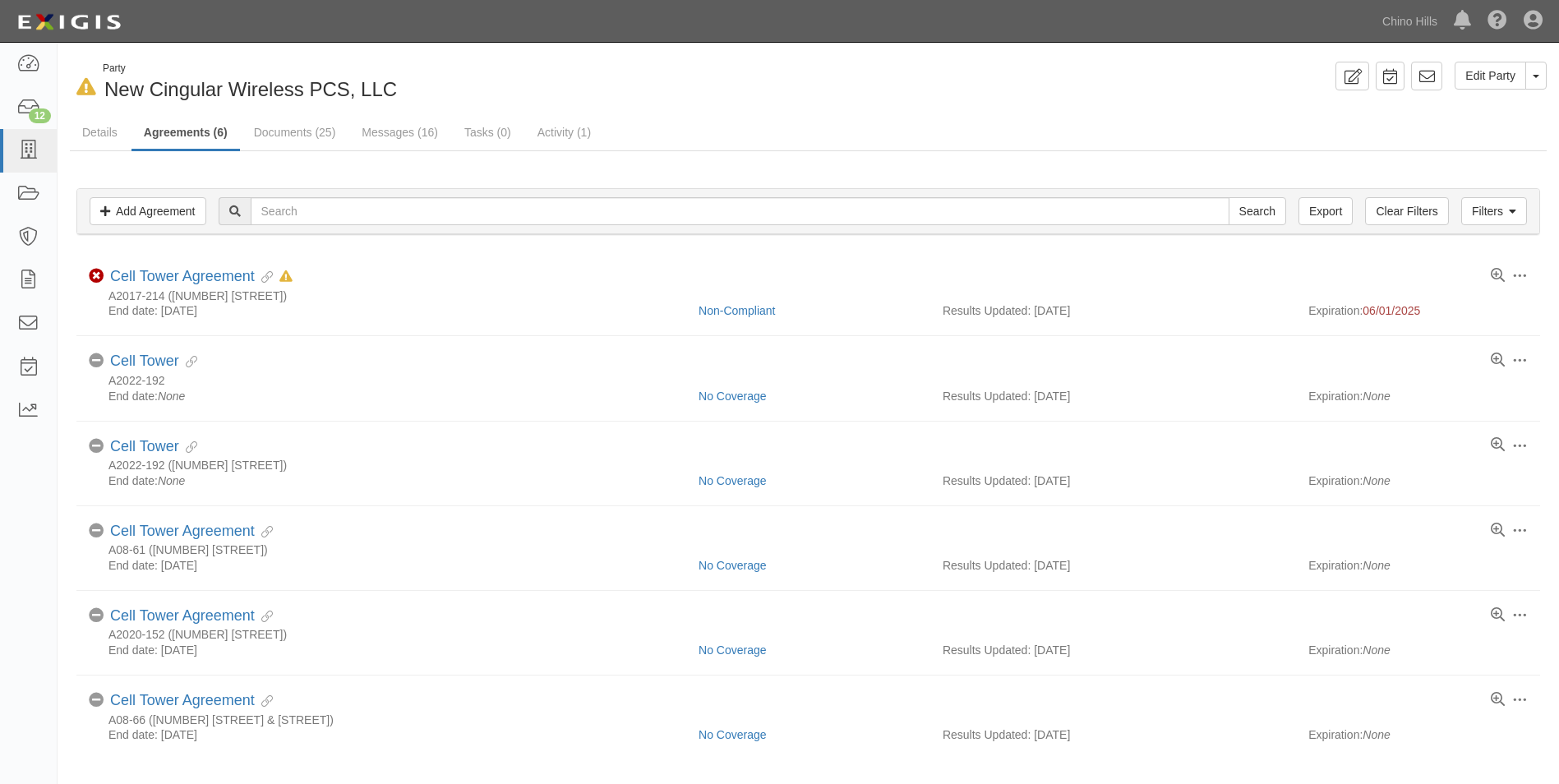 scroll, scrollTop: 0, scrollLeft: 0, axis: both 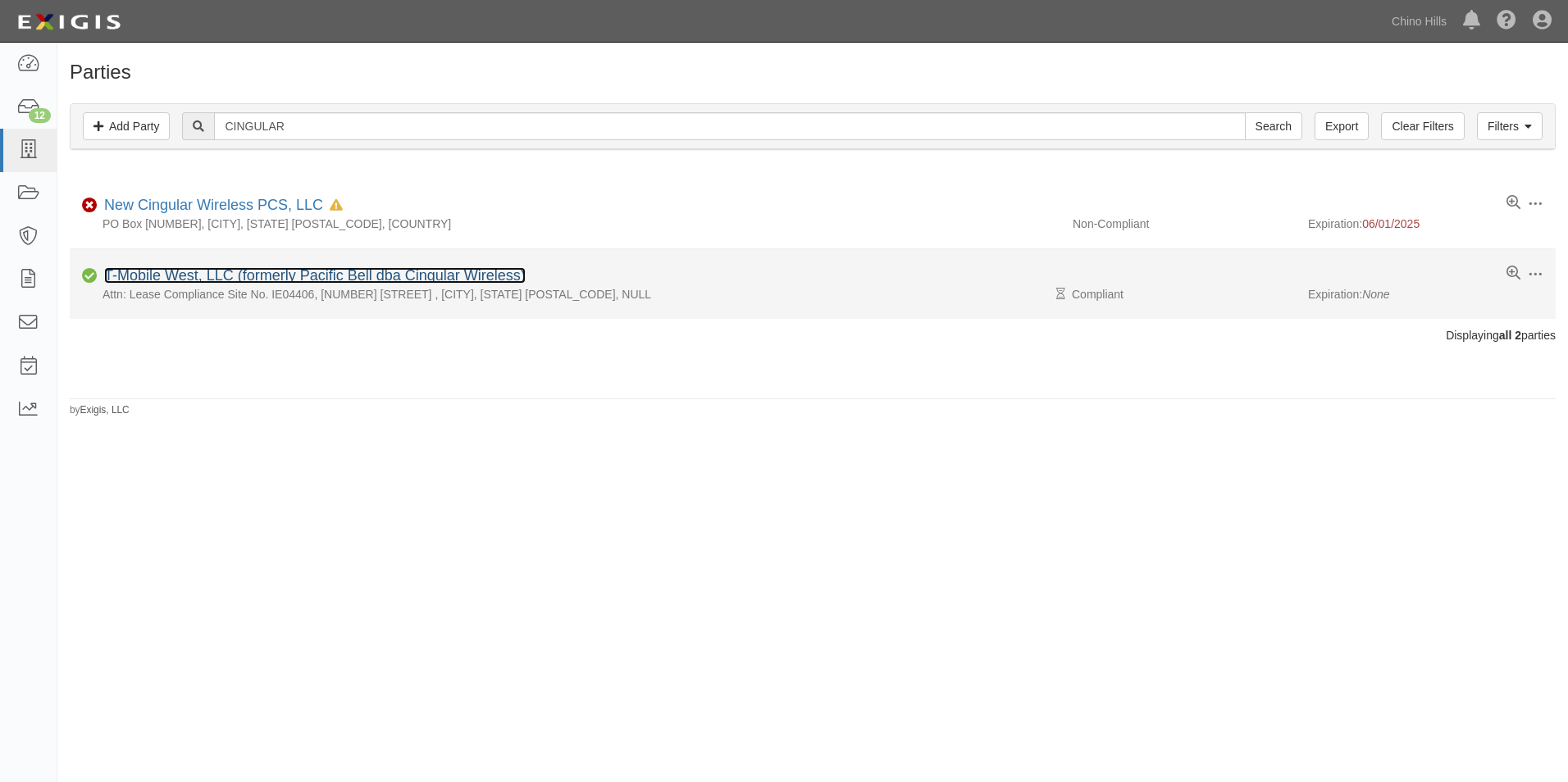 click on "T-Mobile West, LLC (formerly Pacific Bell dba Cingular Wireless)" at bounding box center [315, 275] 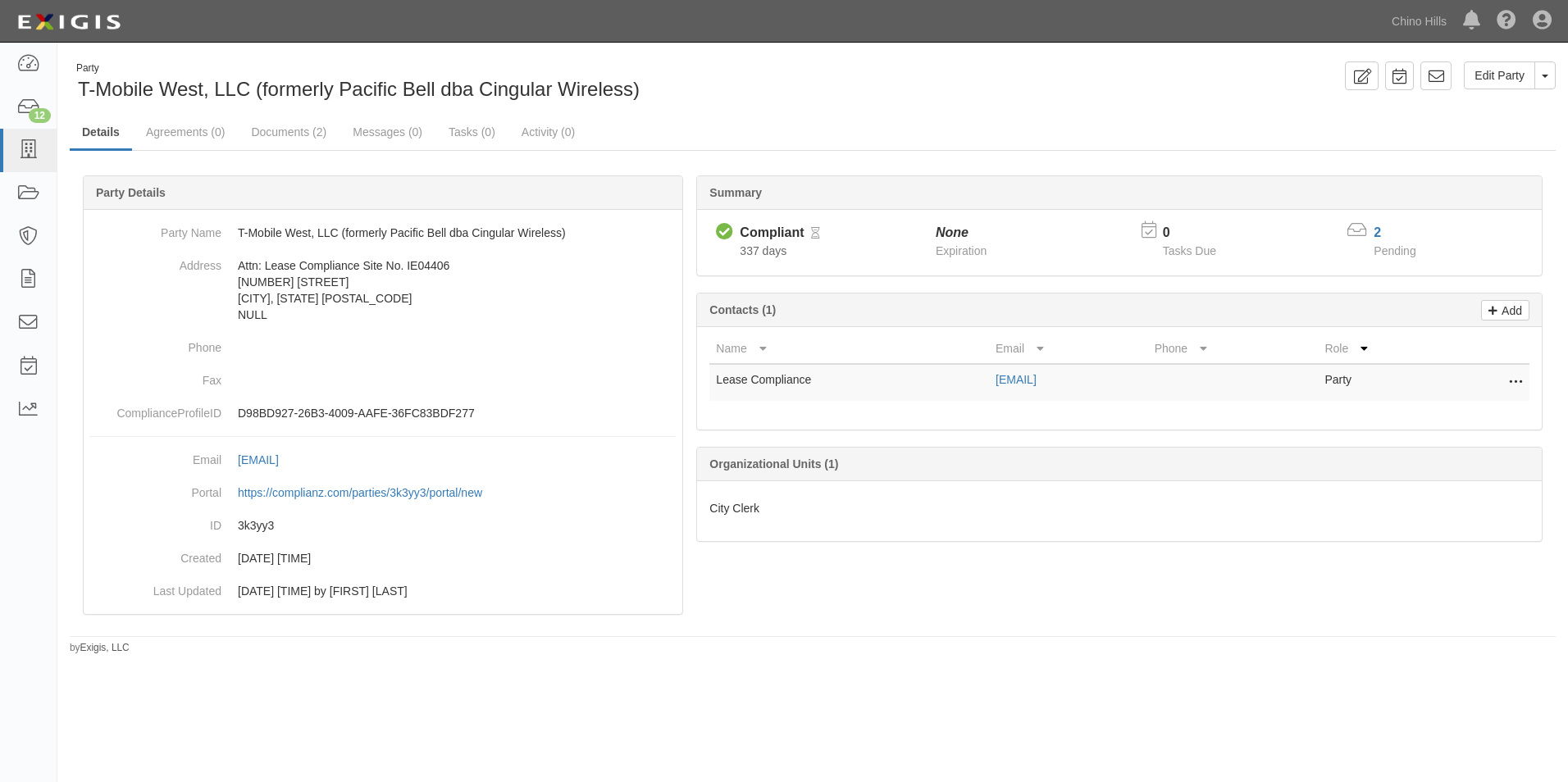 scroll, scrollTop: 0, scrollLeft: 0, axis: both 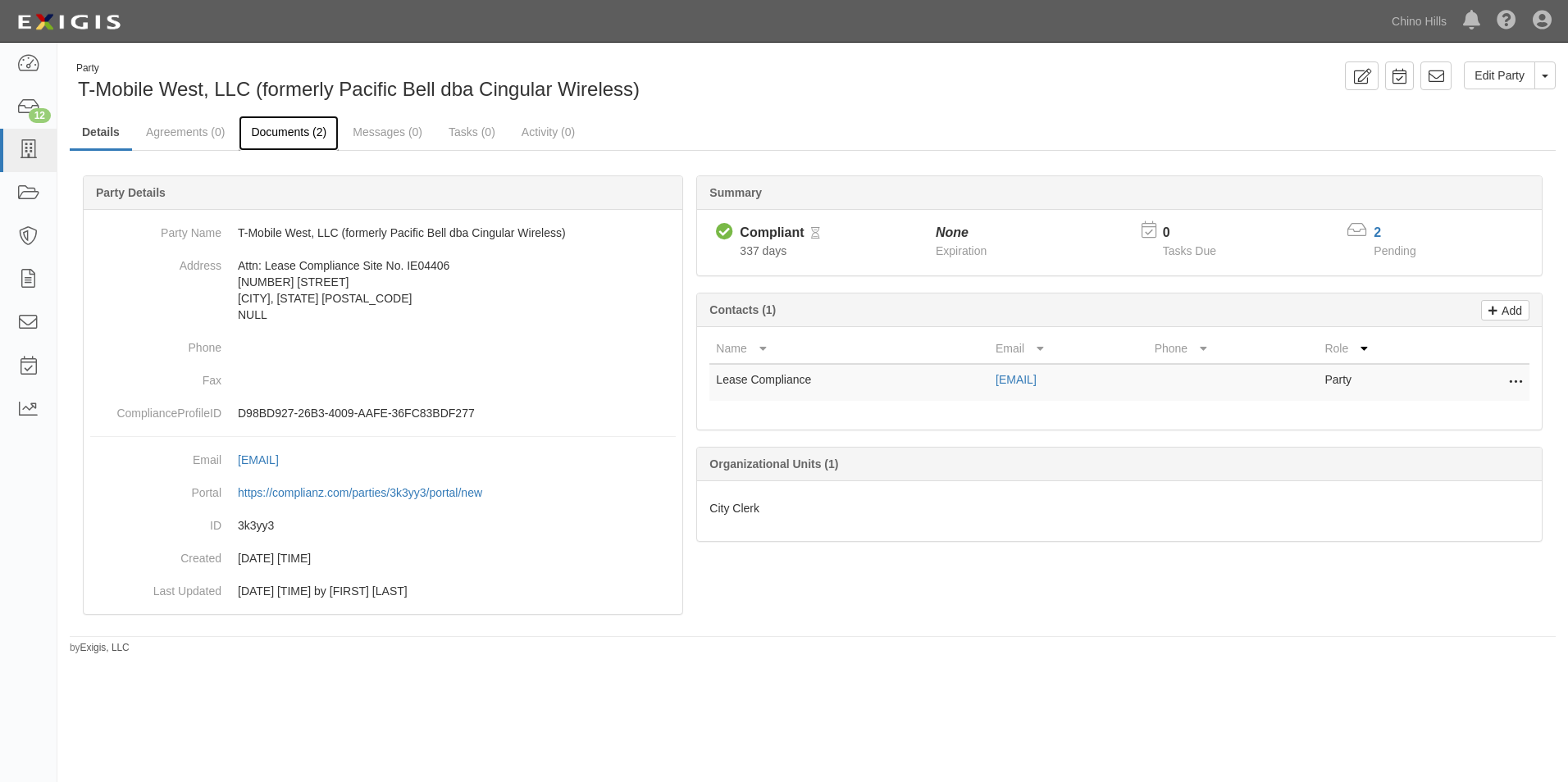 click on "Documents (2)" at bounding box center [289, 133] 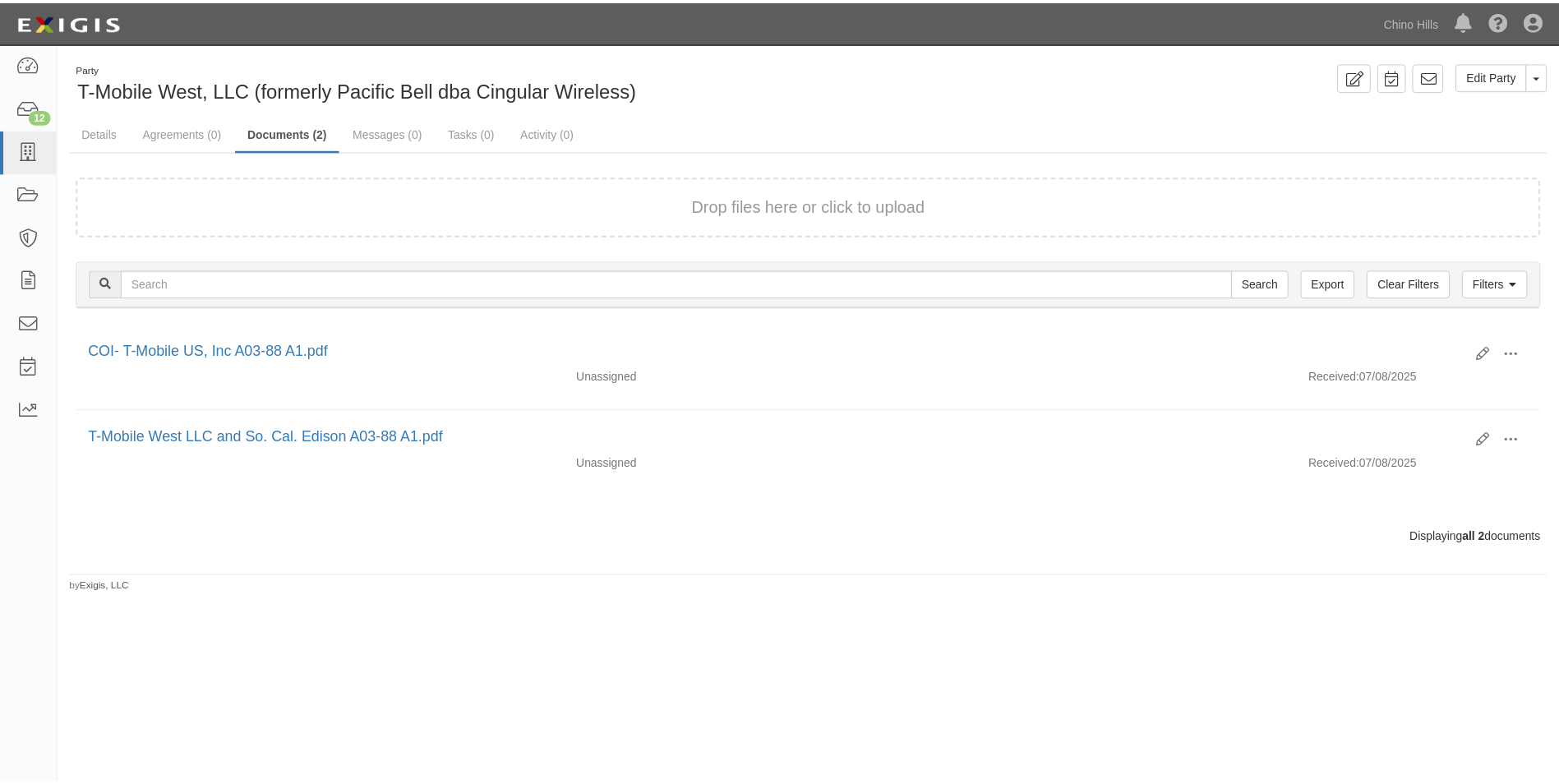 scroll, scrollTop: 0, scrollLeft: 0, axis: both 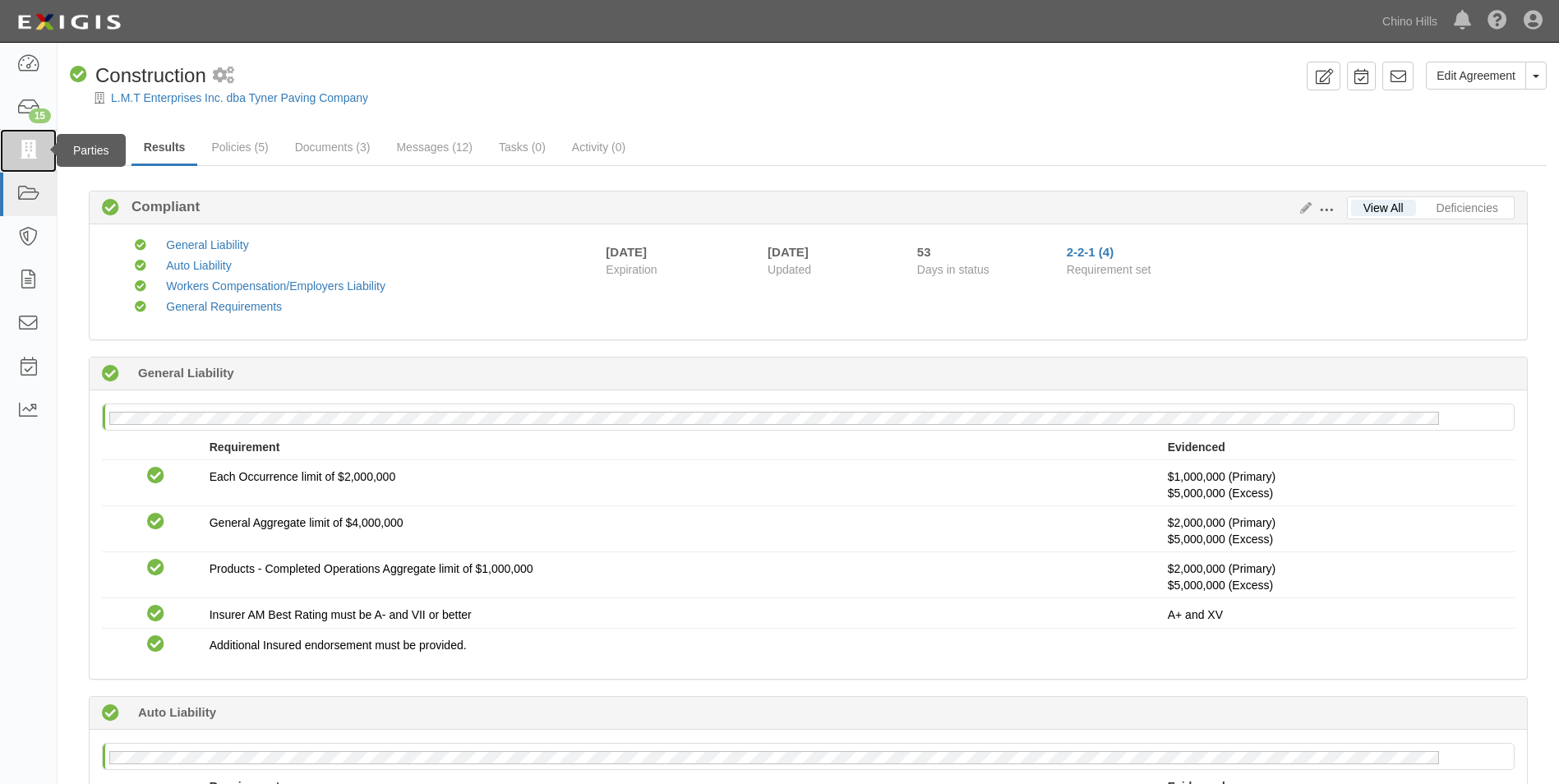 click at bounding box center [28, 150] 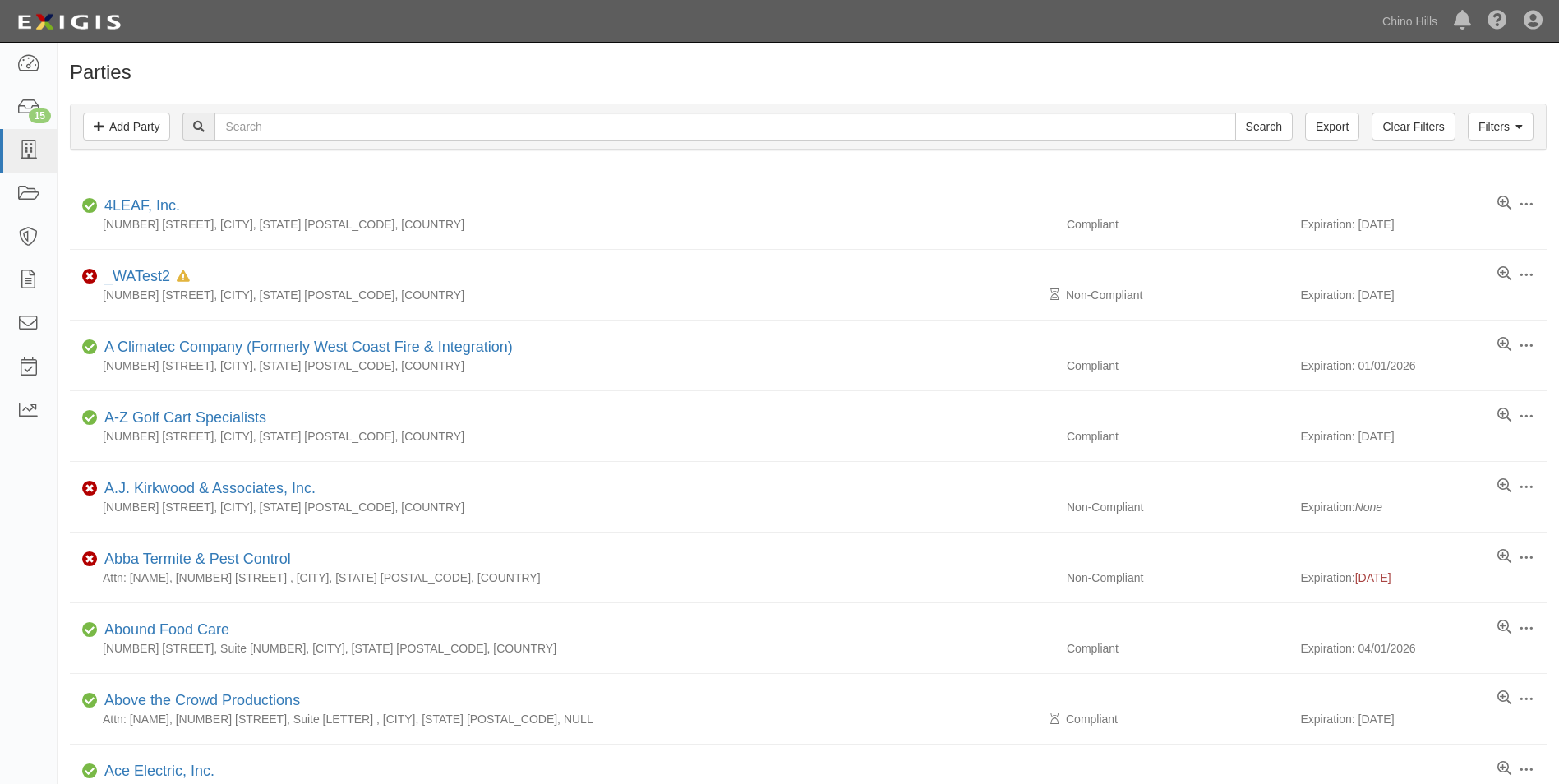 scroll, scrollTop: 0, scrollLeft: 0, axis: both 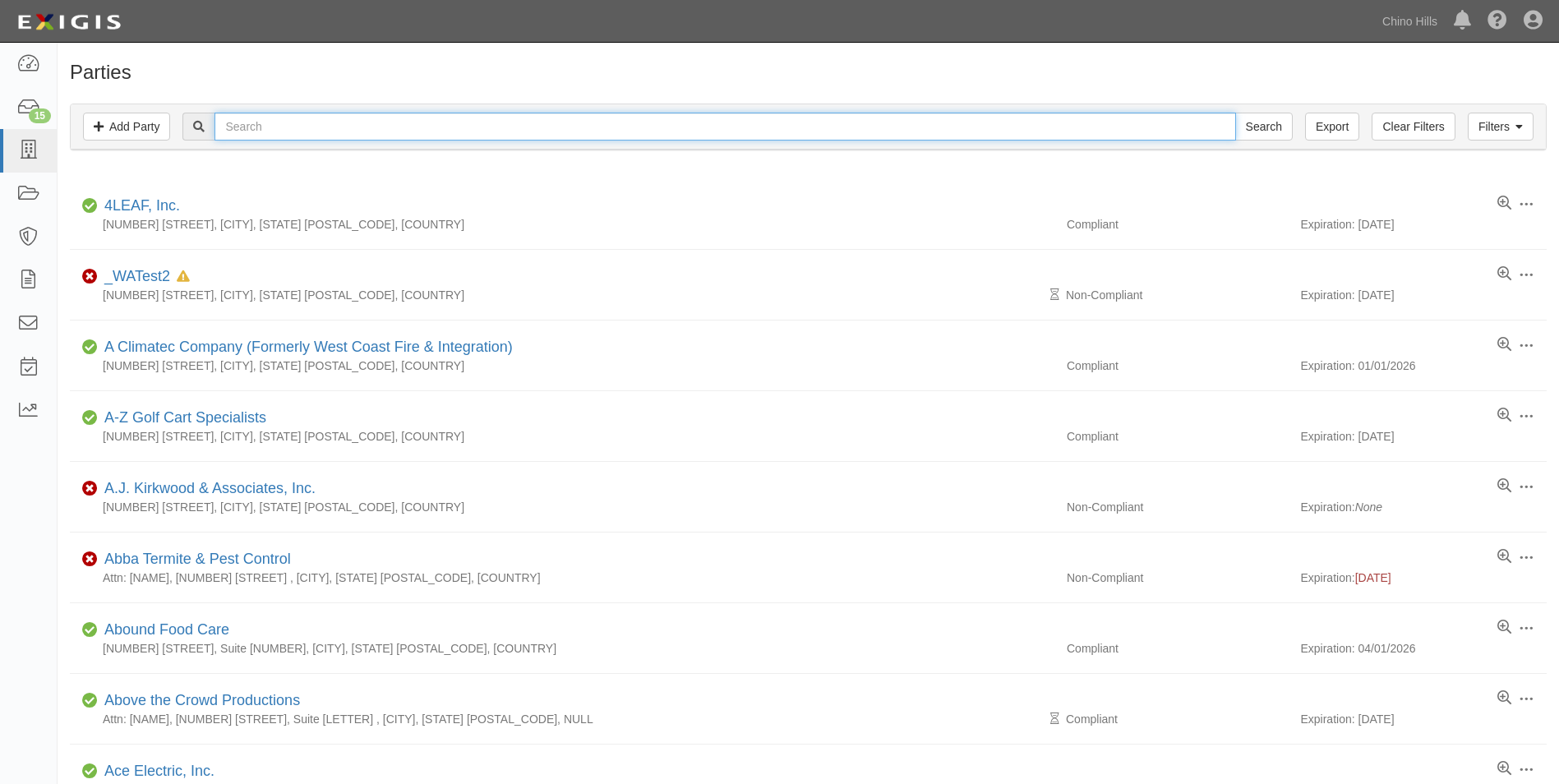click at bounding box center (725, 127) 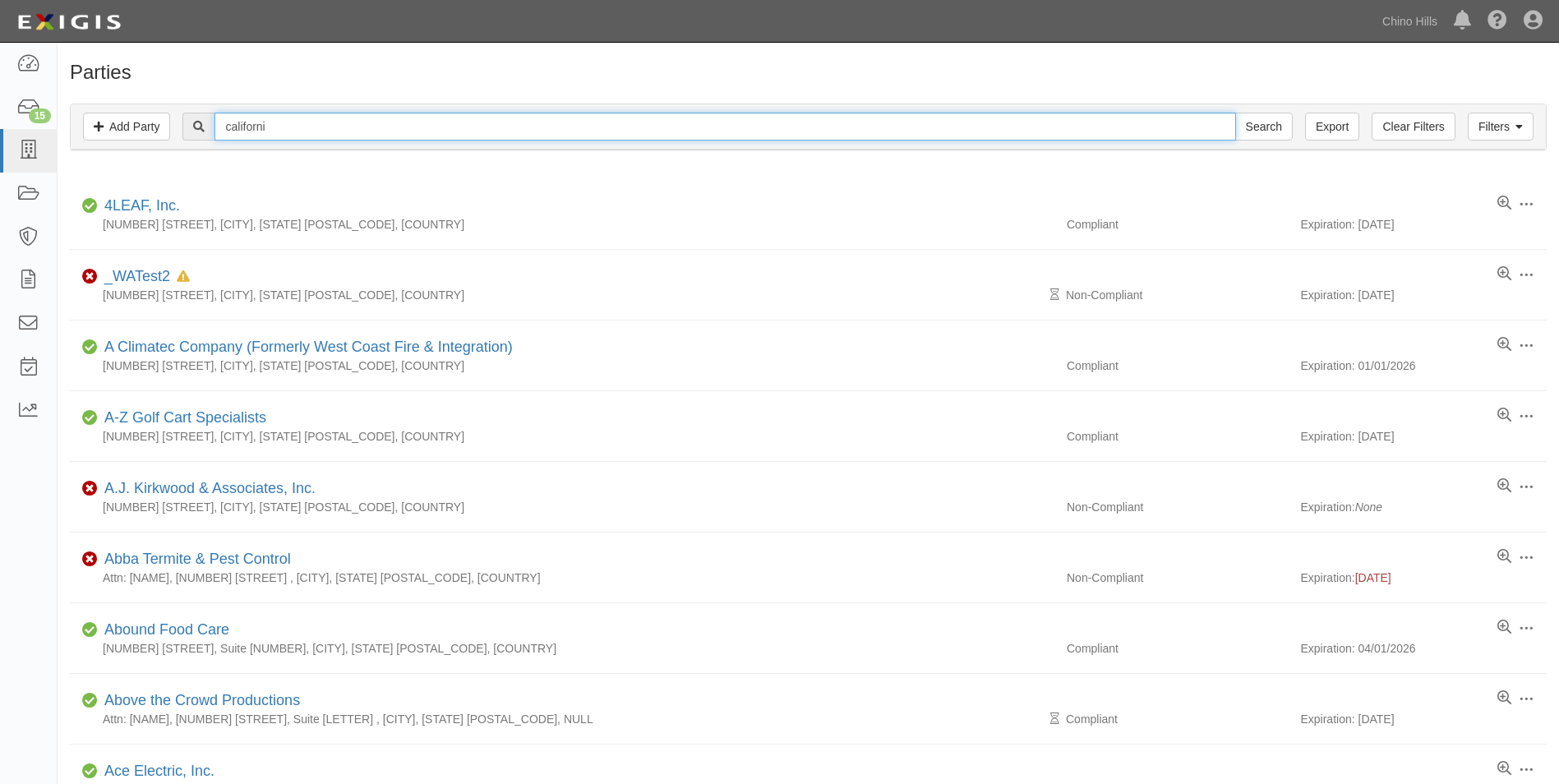 type on "[STATE] conservation corps" 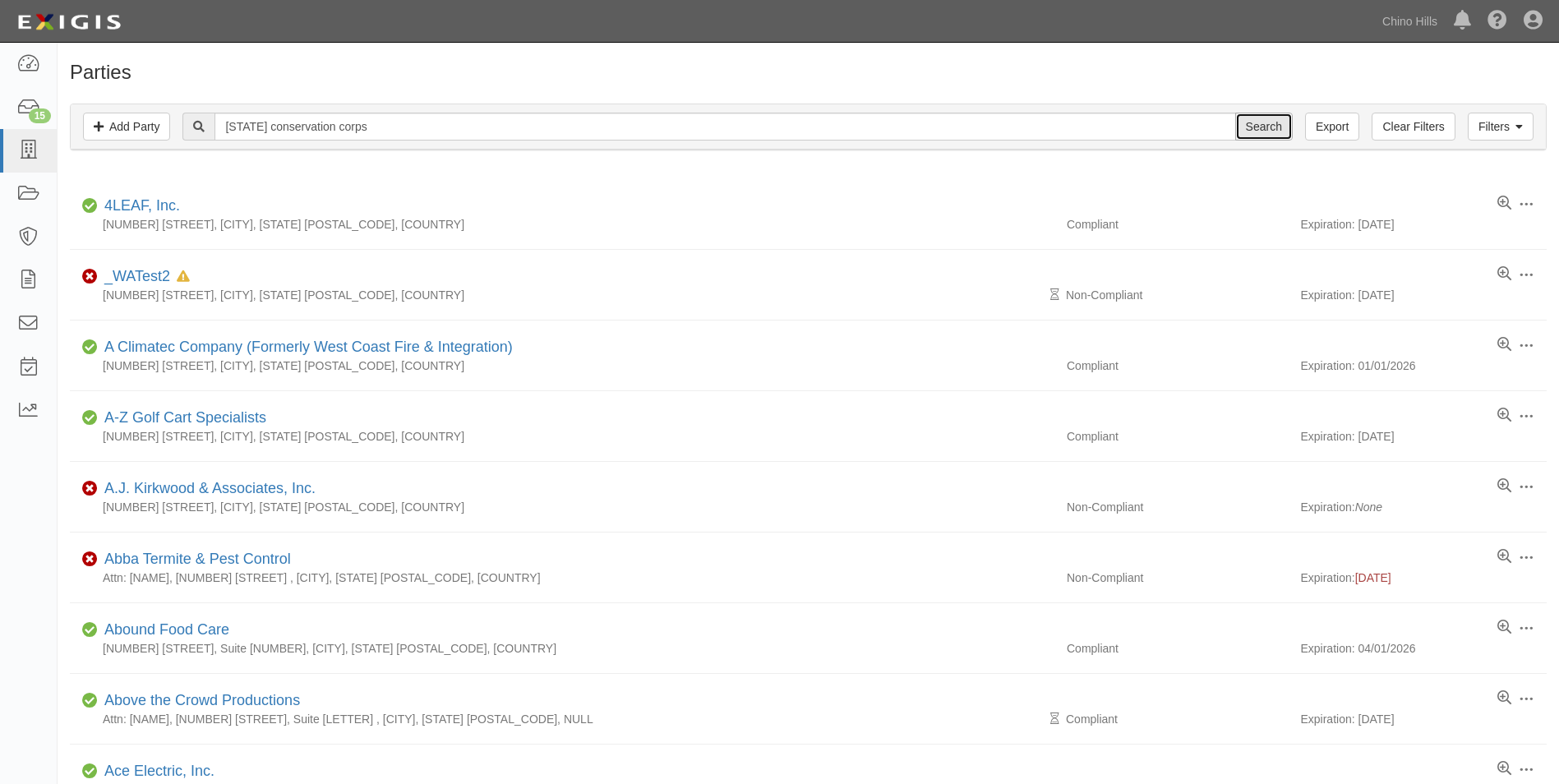 click on "Search" at bounding box center (1264, 127) 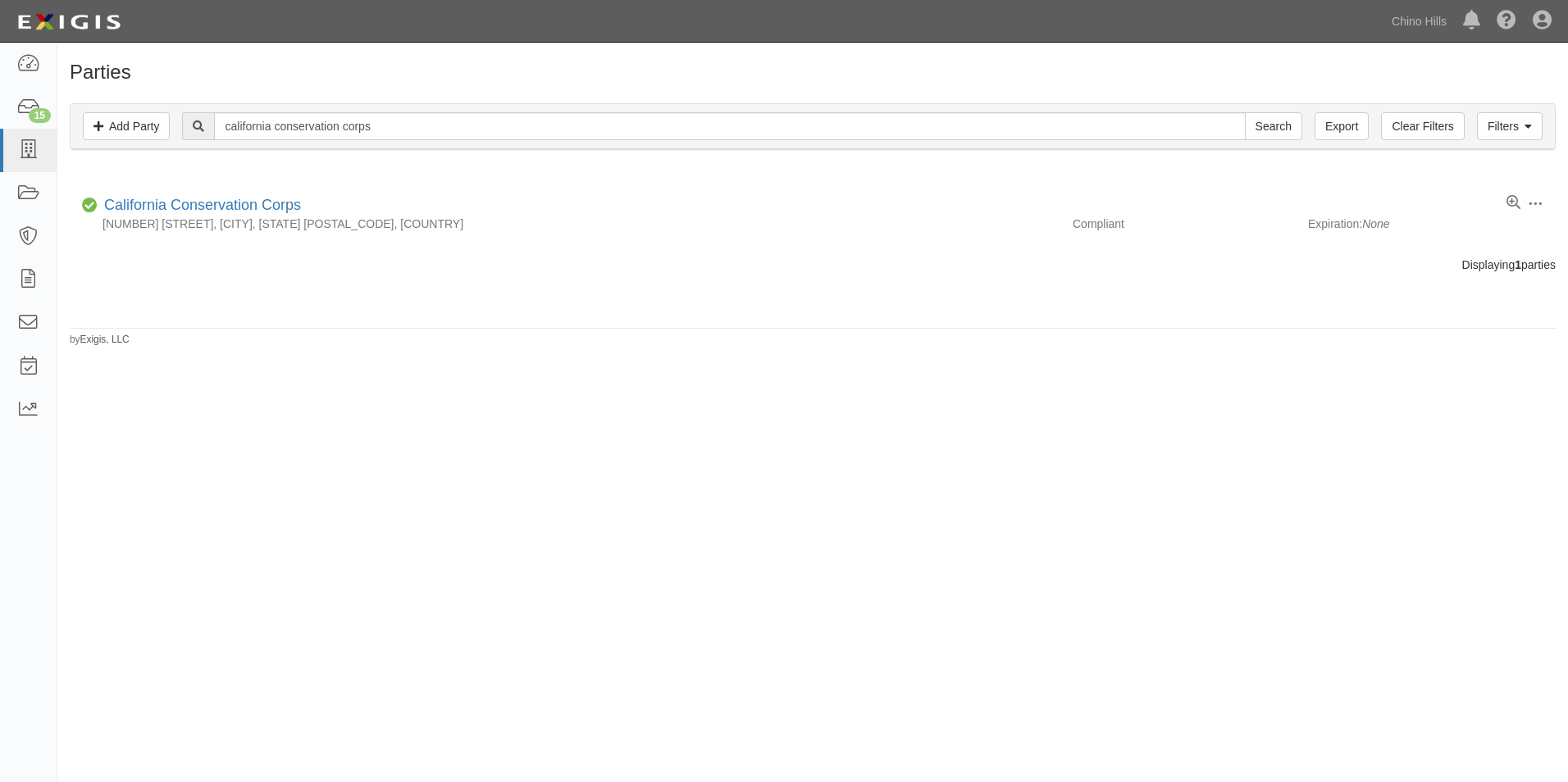 scroll, scrollTop: 0, scrollLeft: 0, axis: both 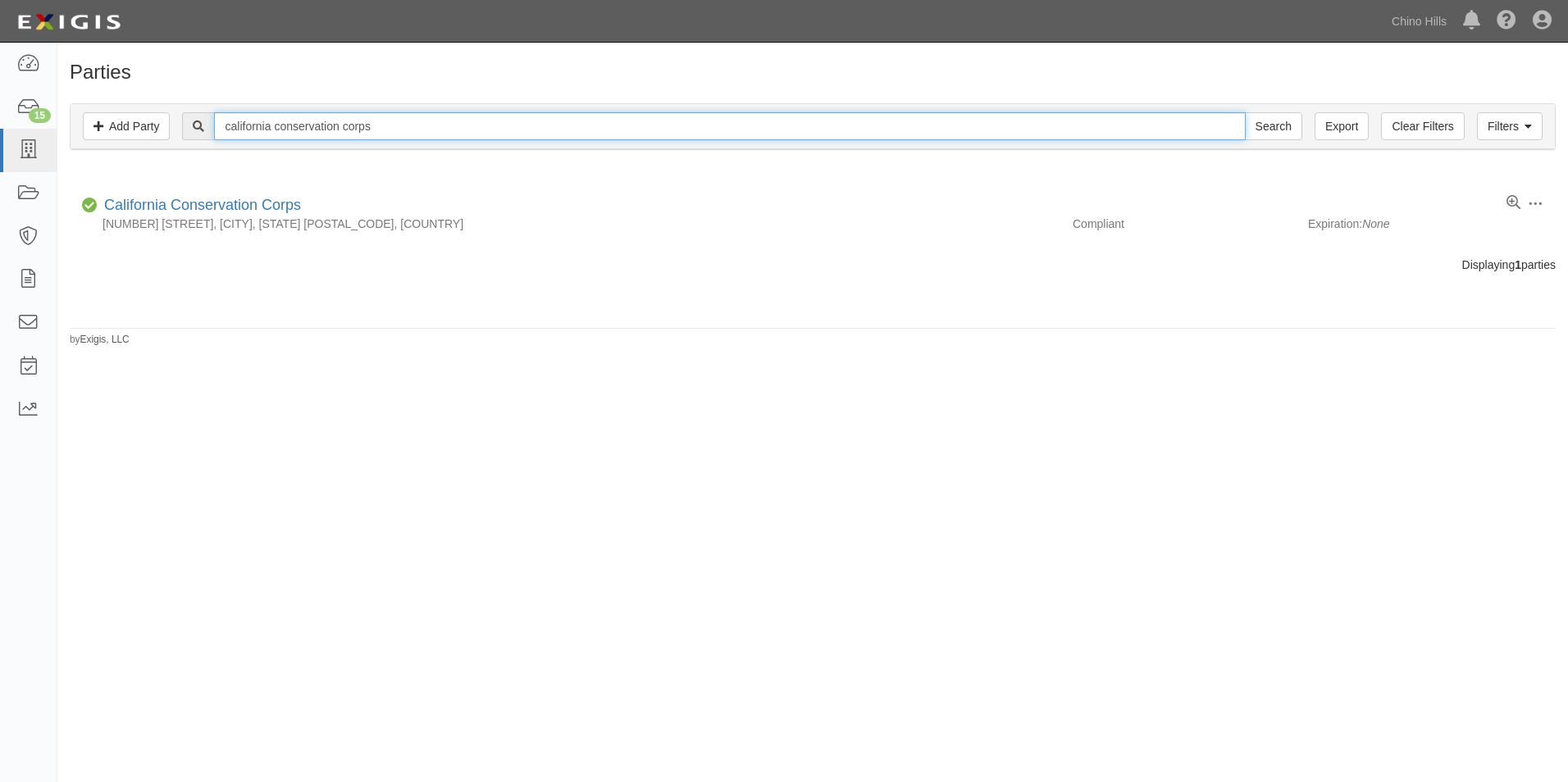 drag, startPoint x: 400, startPoint y: 130, endPoint x: 282, endPoint y: 129, distance: 118.00424 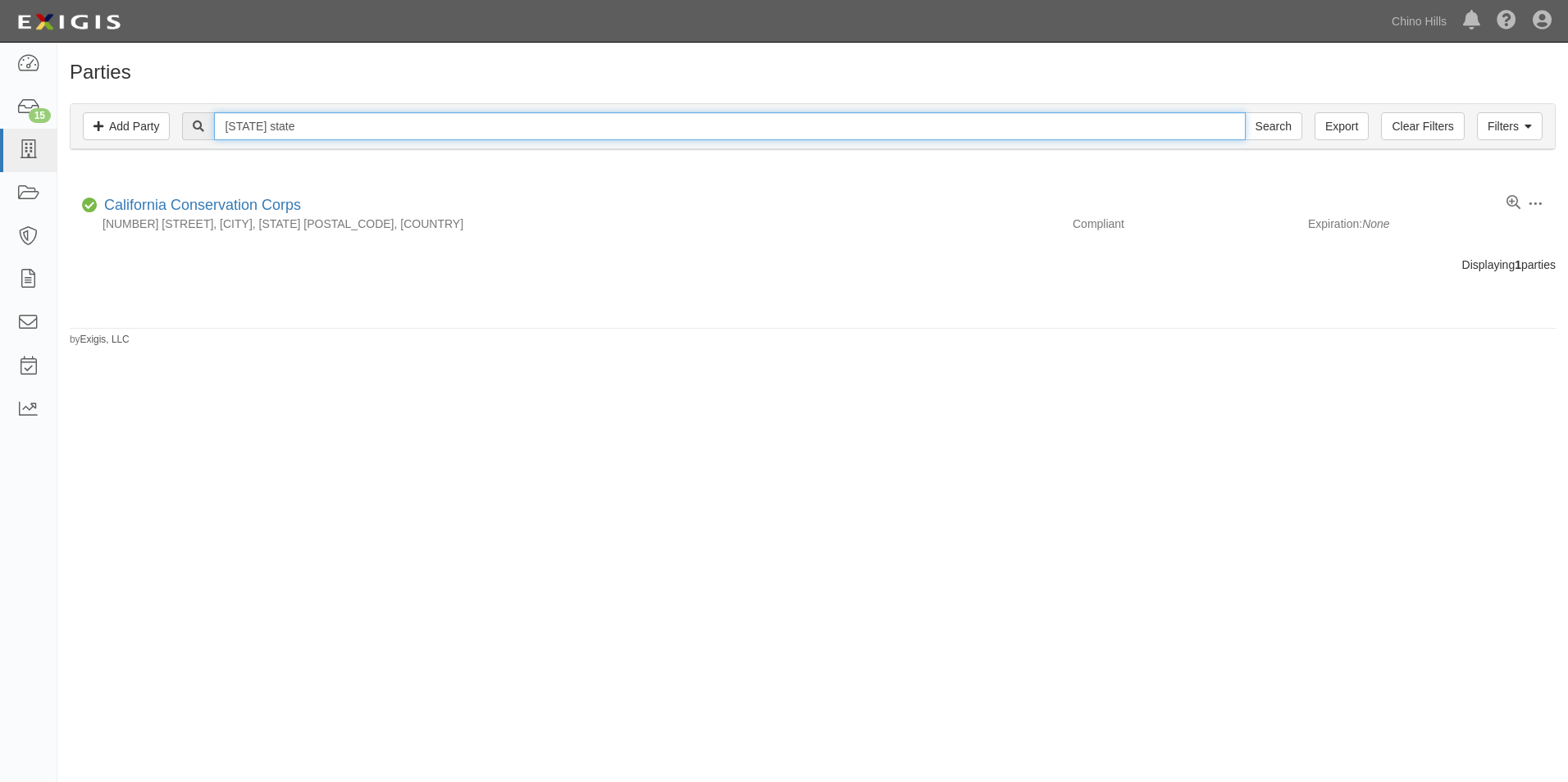 type on "california state" 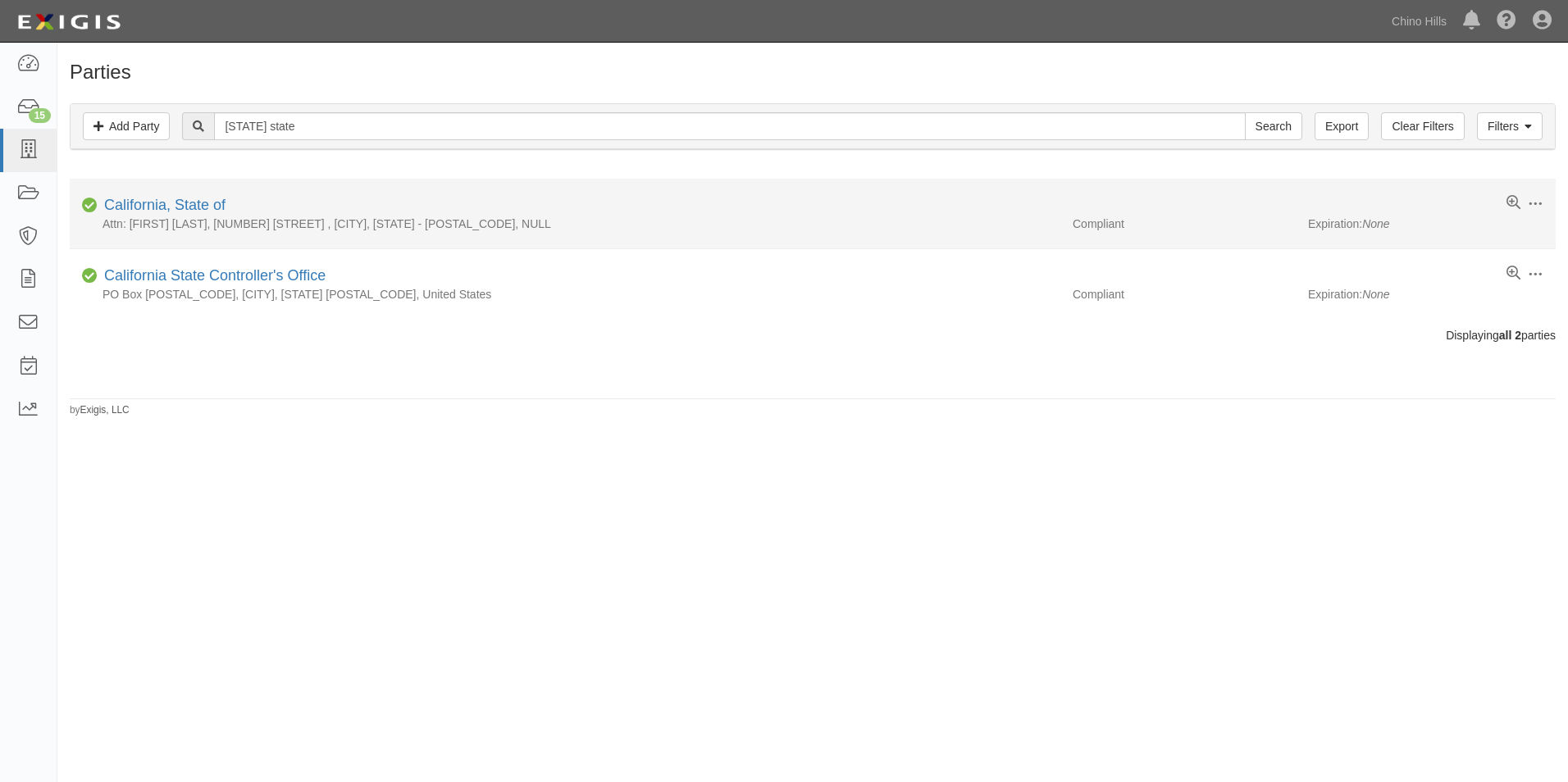 scroll, scrollTop: 0, scrollLeft: 0, axis: both 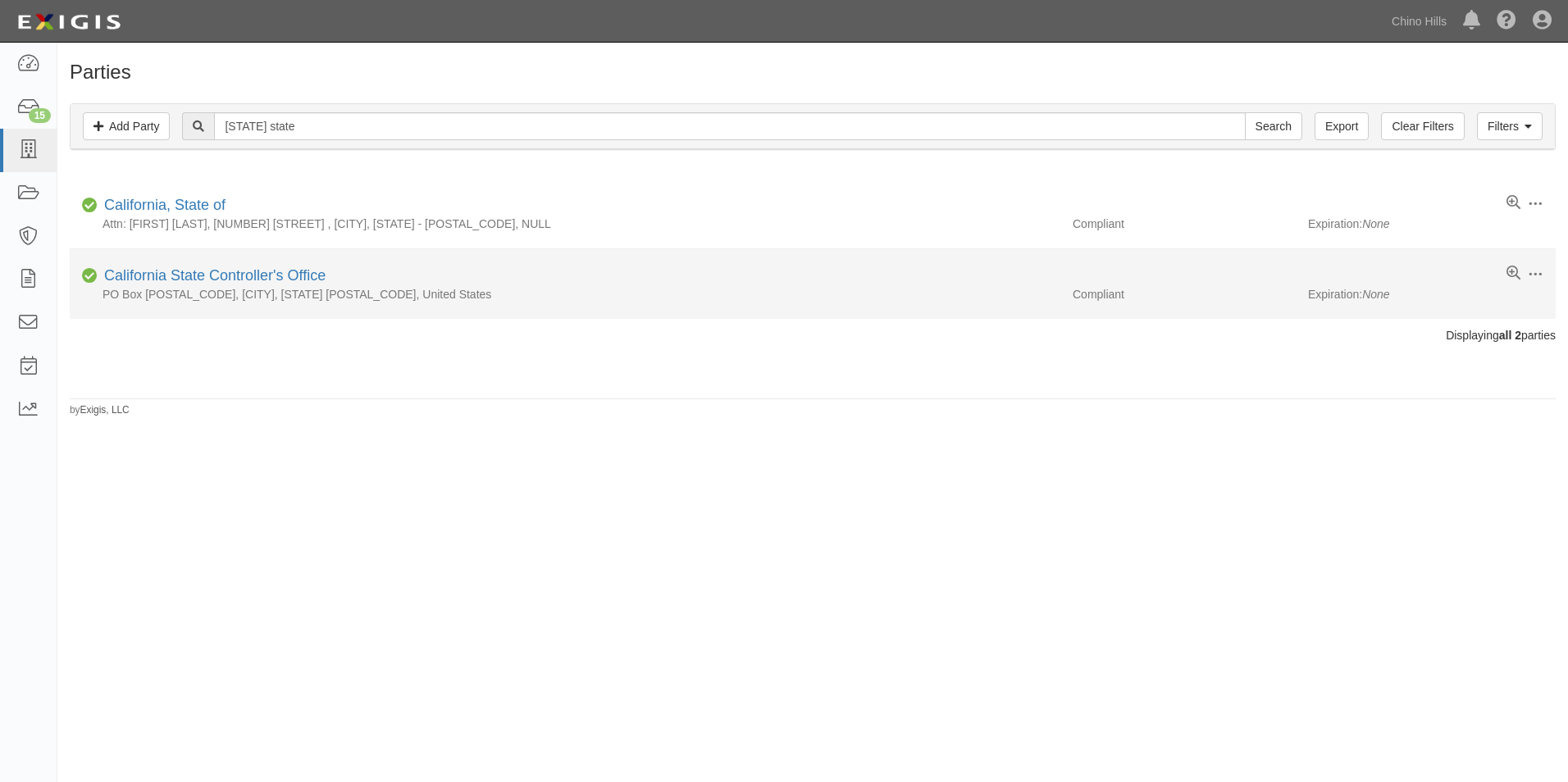 click on "Edit Log activity Add task Send message Archive Compliant California State Controller's Office PO Box 942850, Sacramento, CA 94250-5874, United States Compliant Expiration:   None 1 agreement: Compliant Interagency 337 days (since 08/05/2024)" at bounding box center (813, 284) 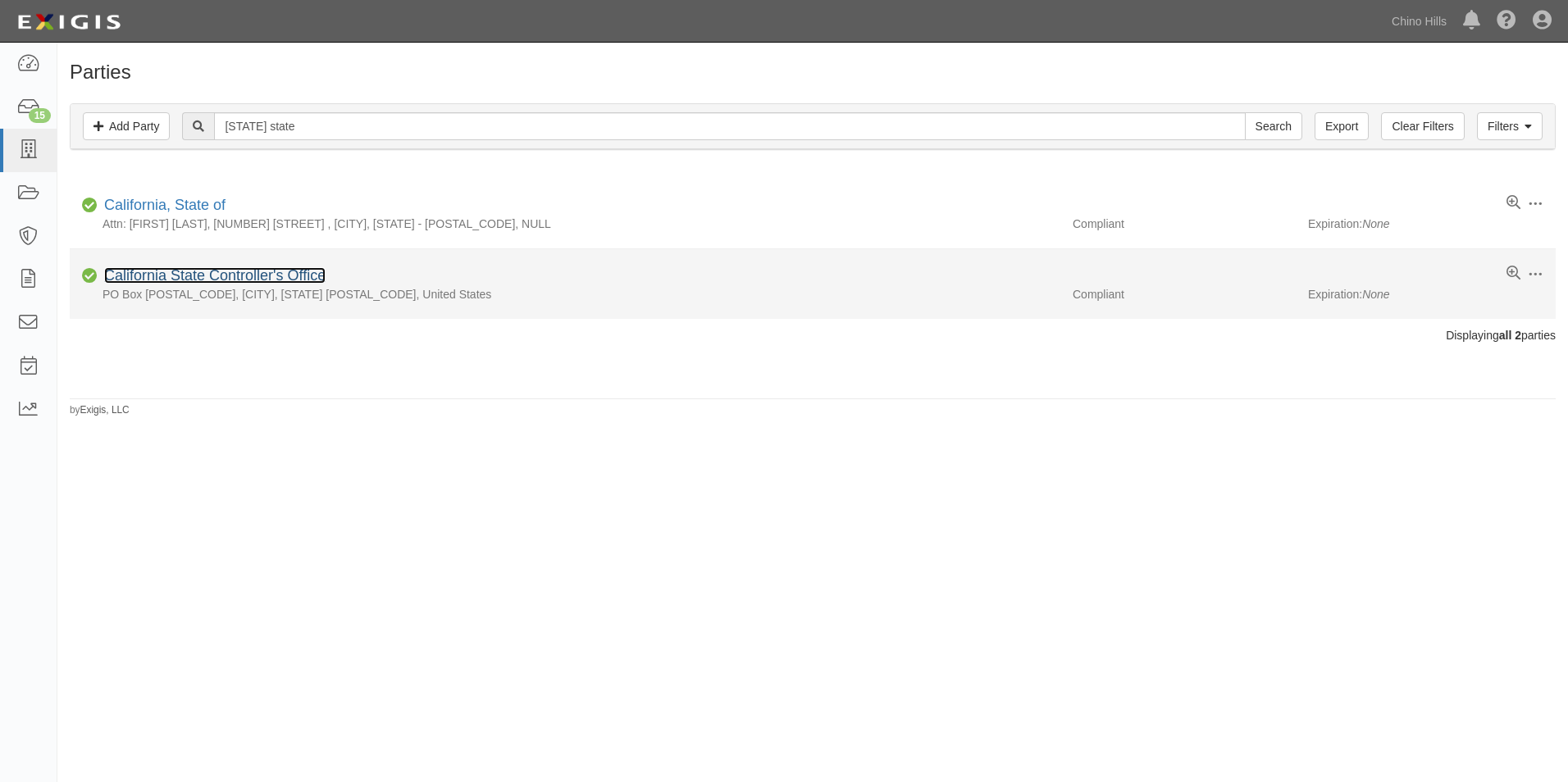 click on "California State Controller's Office" at bounding box center (215, 275) 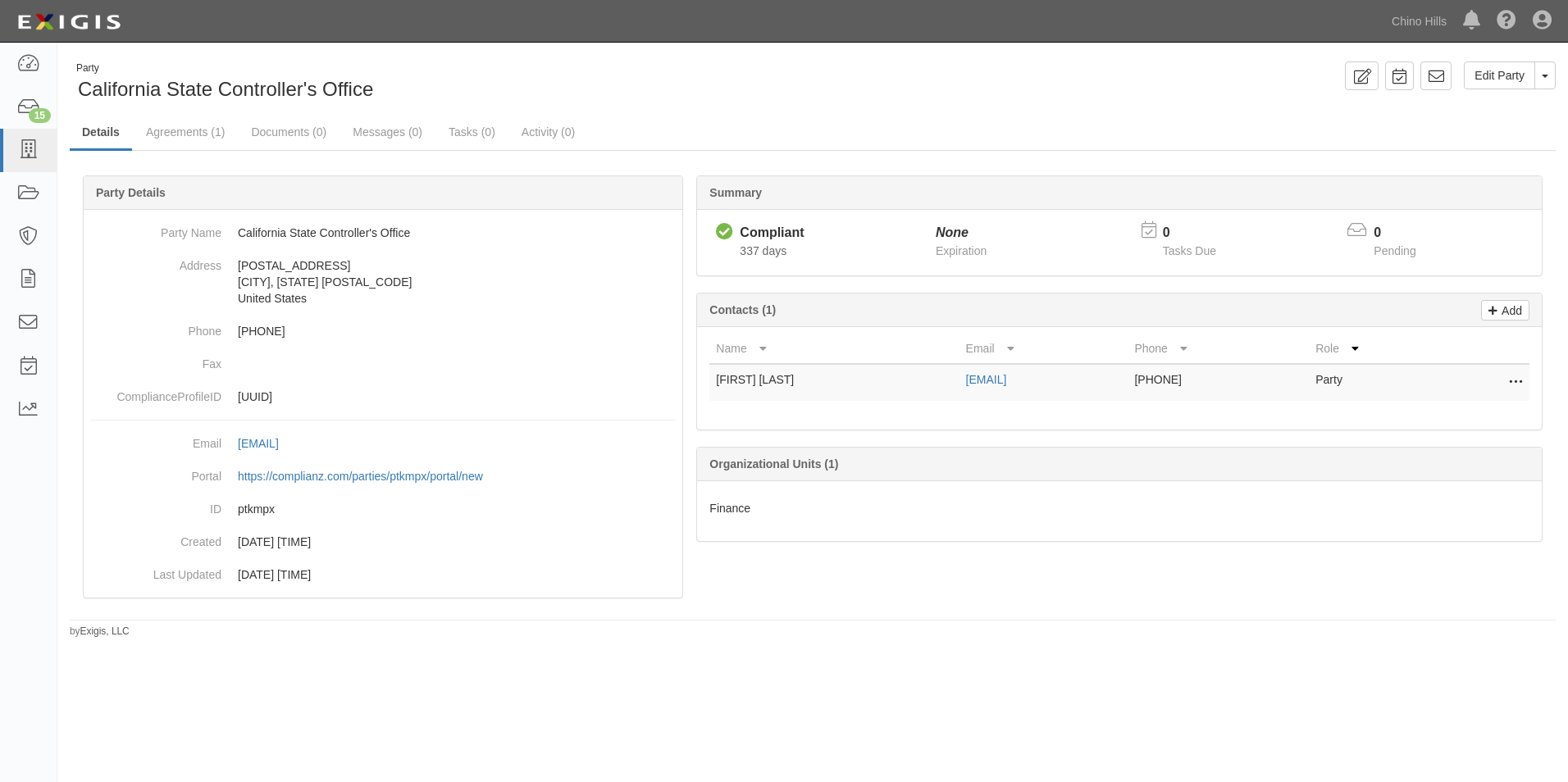 scroll, scrollTop: 0, scrollLeft: 0, axis: both 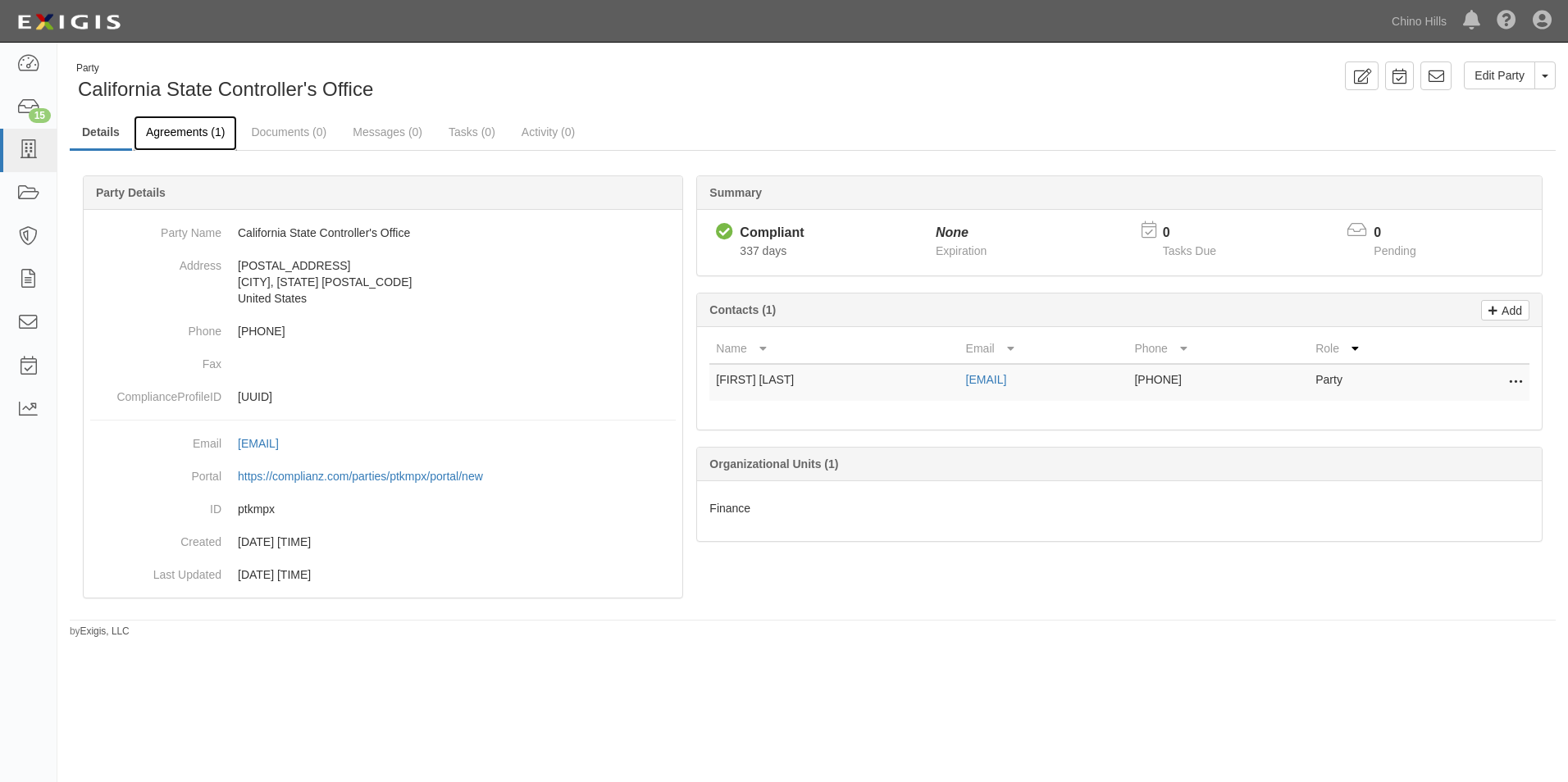 click on "Agreements (1)" at bounding box center [185, 133] 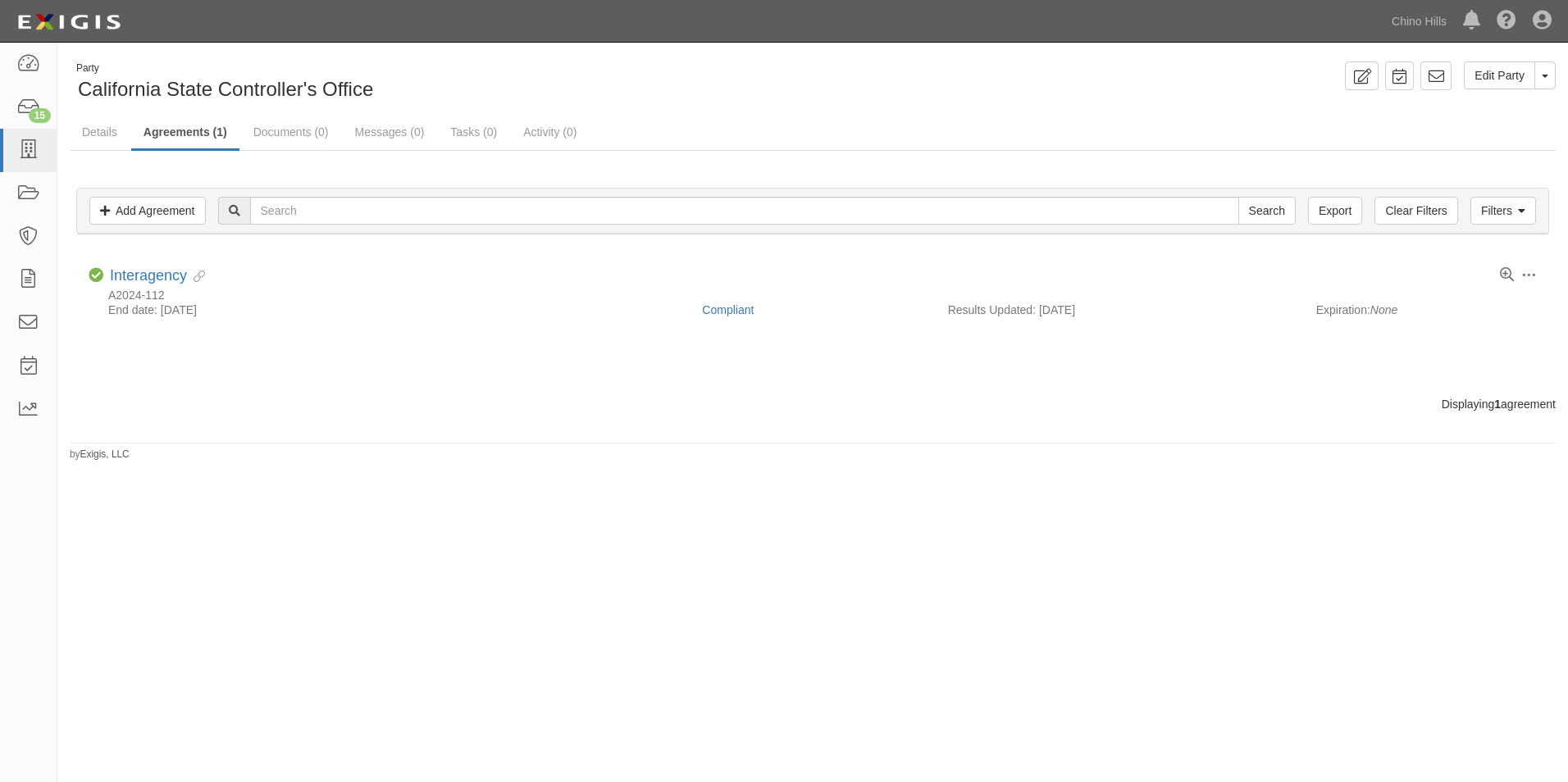 scroll, scrollTop: 0, scrollLeft: 0, axis: both 